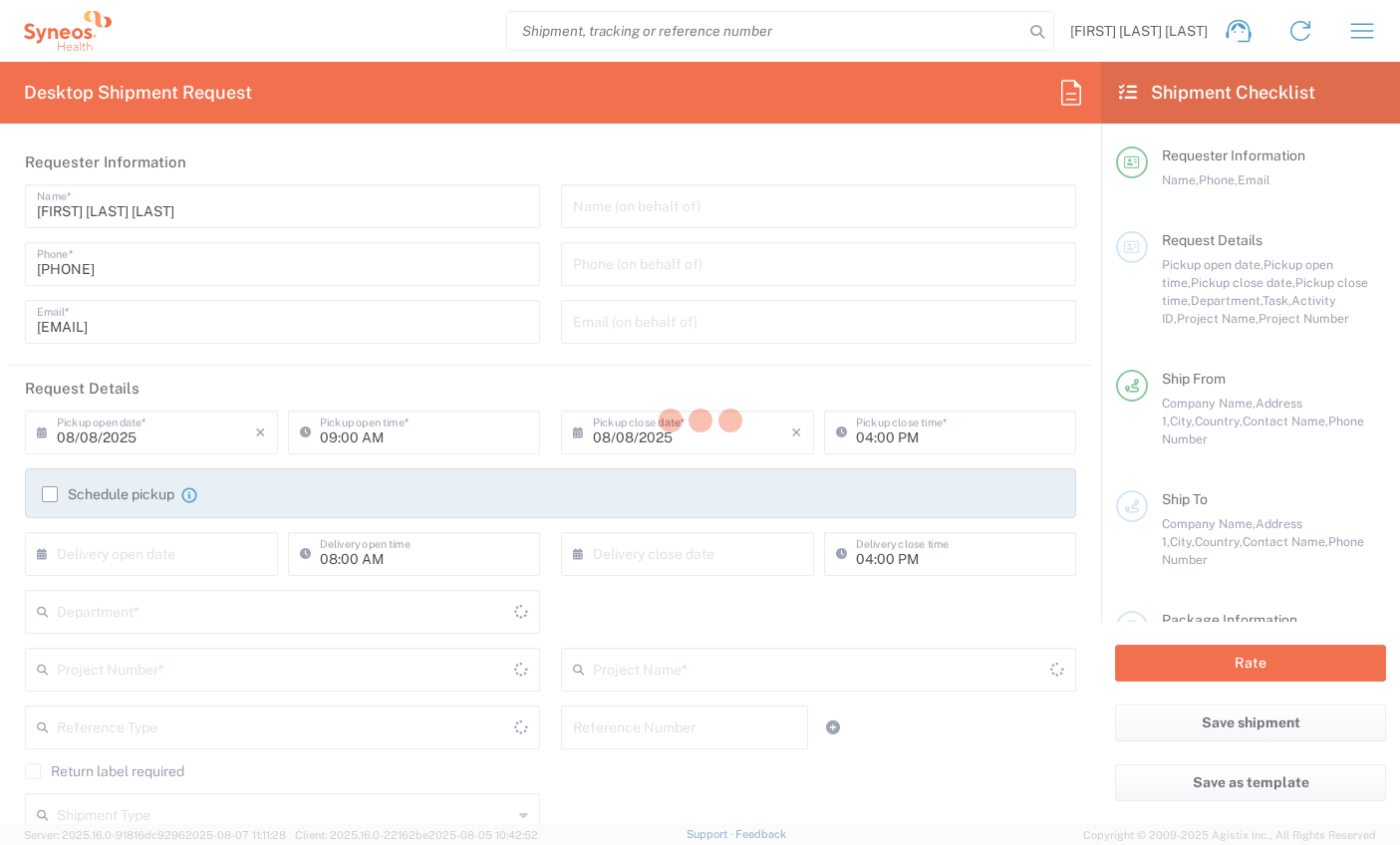 type on "[REGION]" 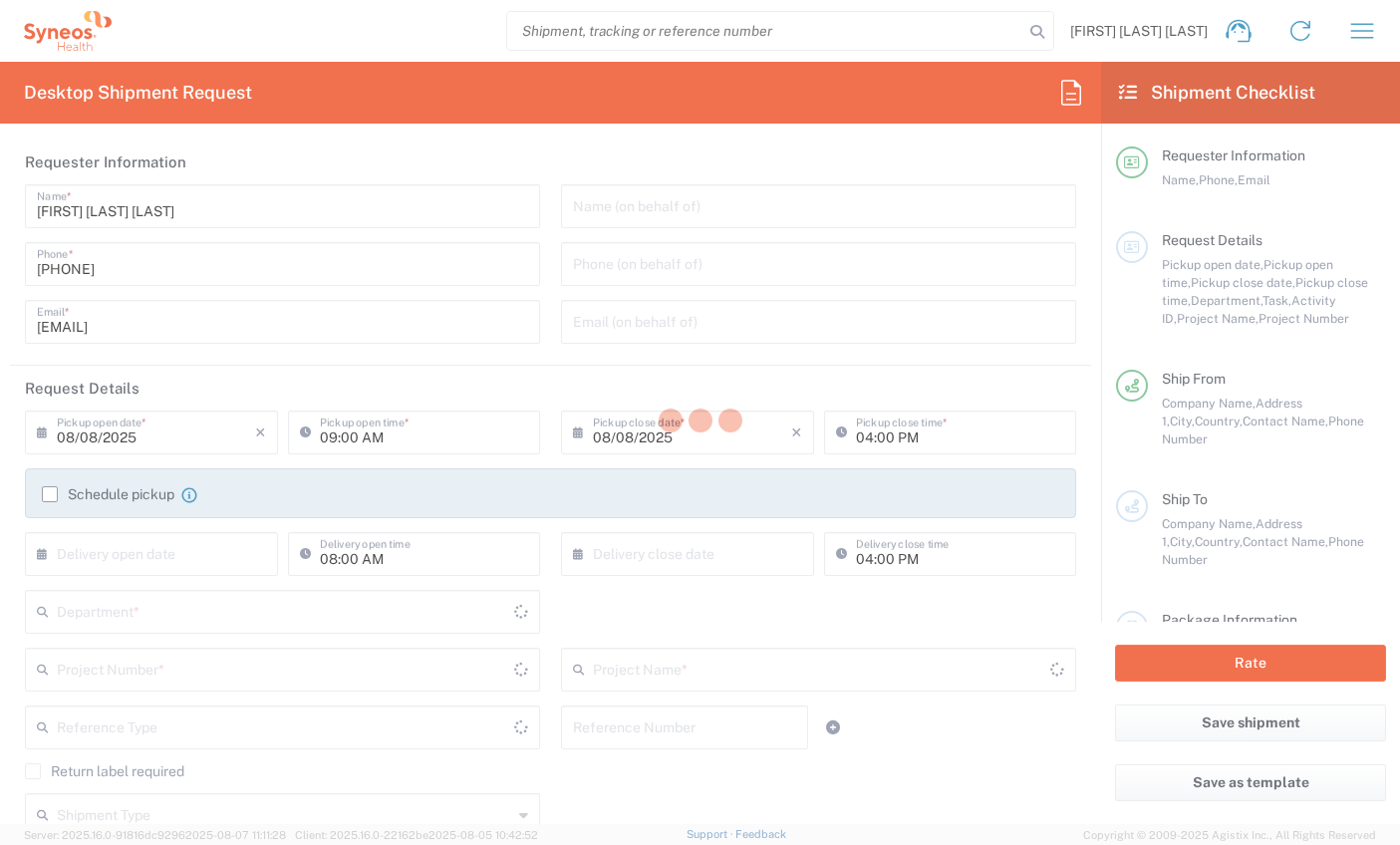 type on "8350" 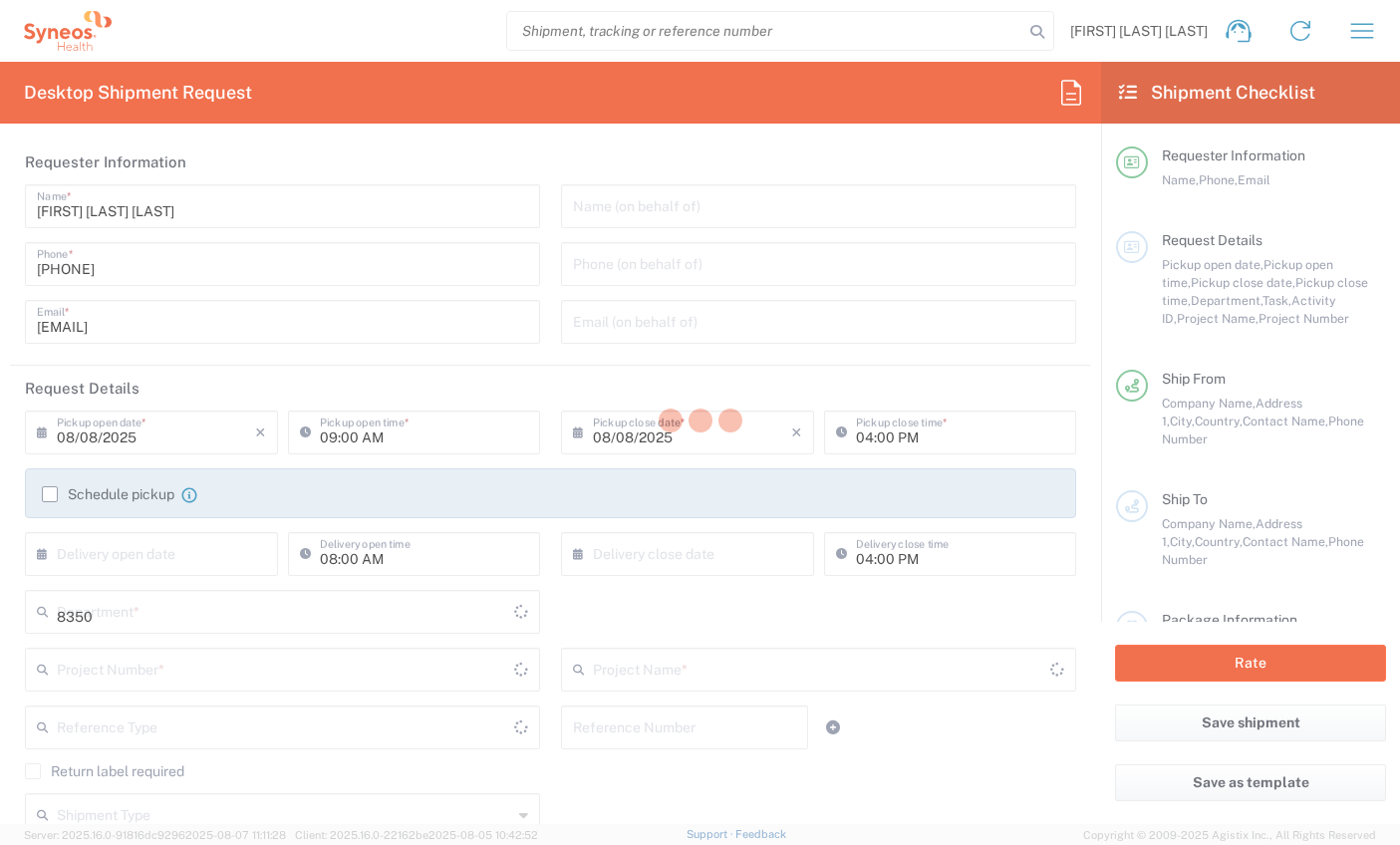 type on "Spain" 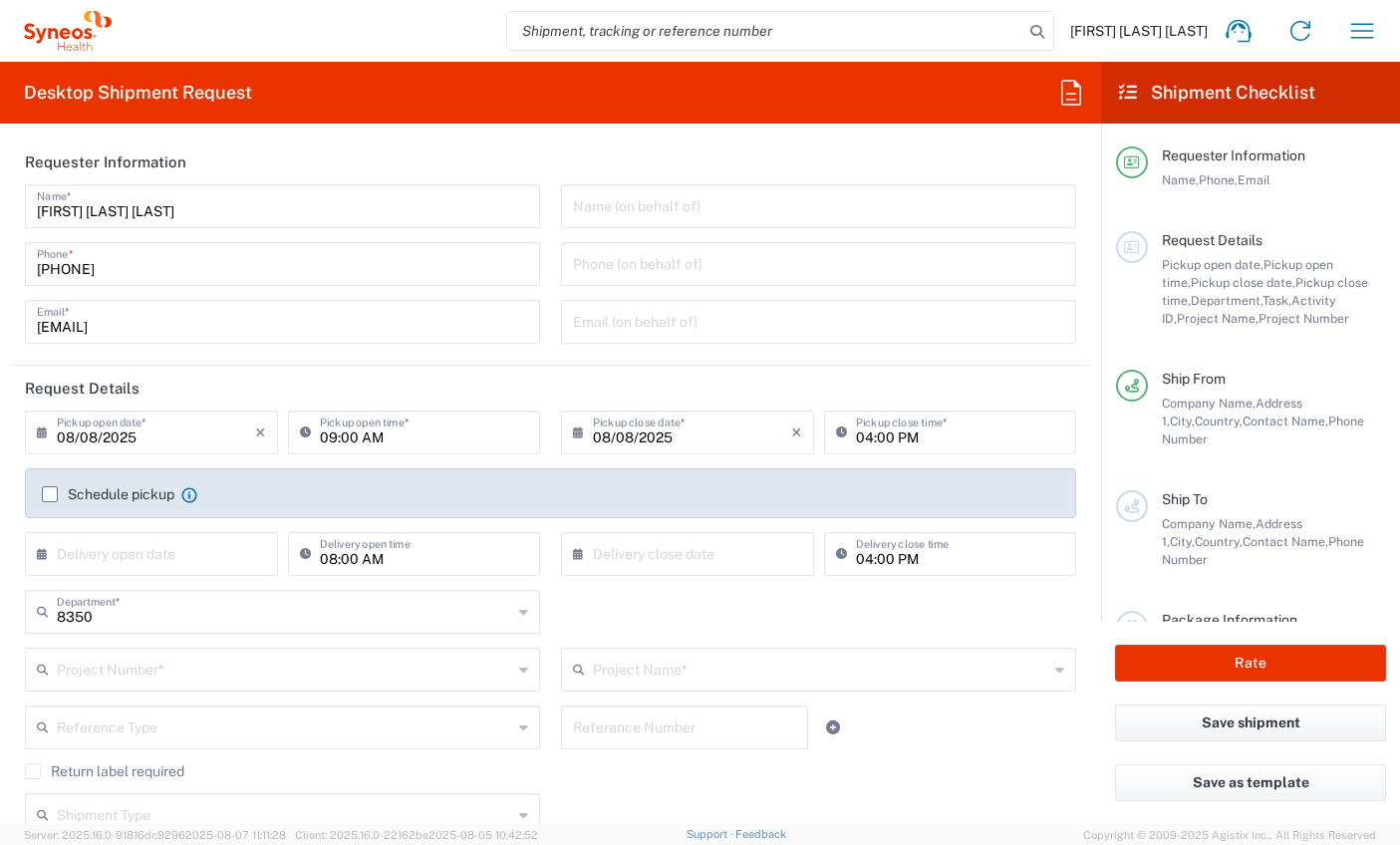 type on "Syneos Health Clinical Spain" 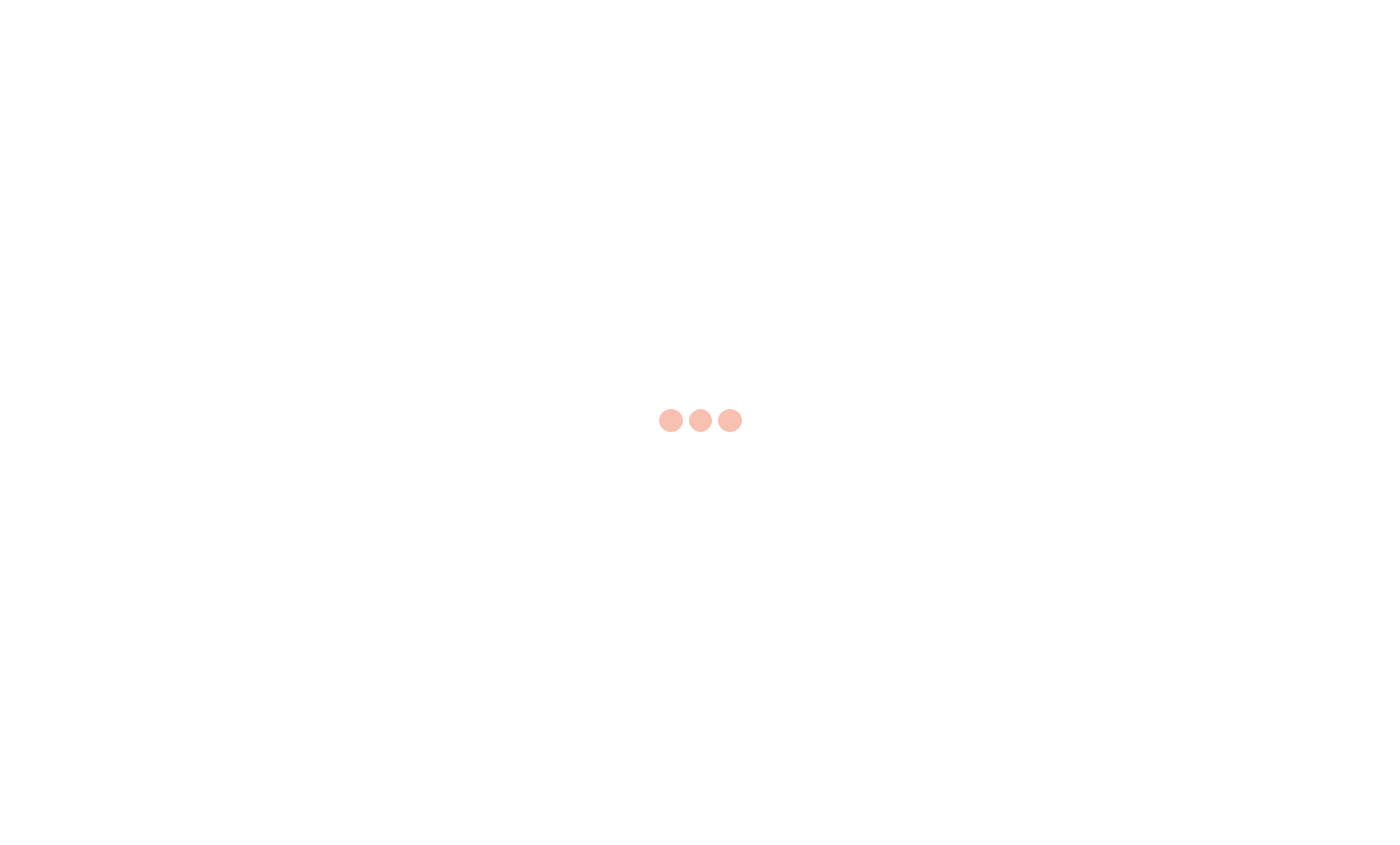scroll, scrollTop: 0, scrollLeft: 0, axis: both 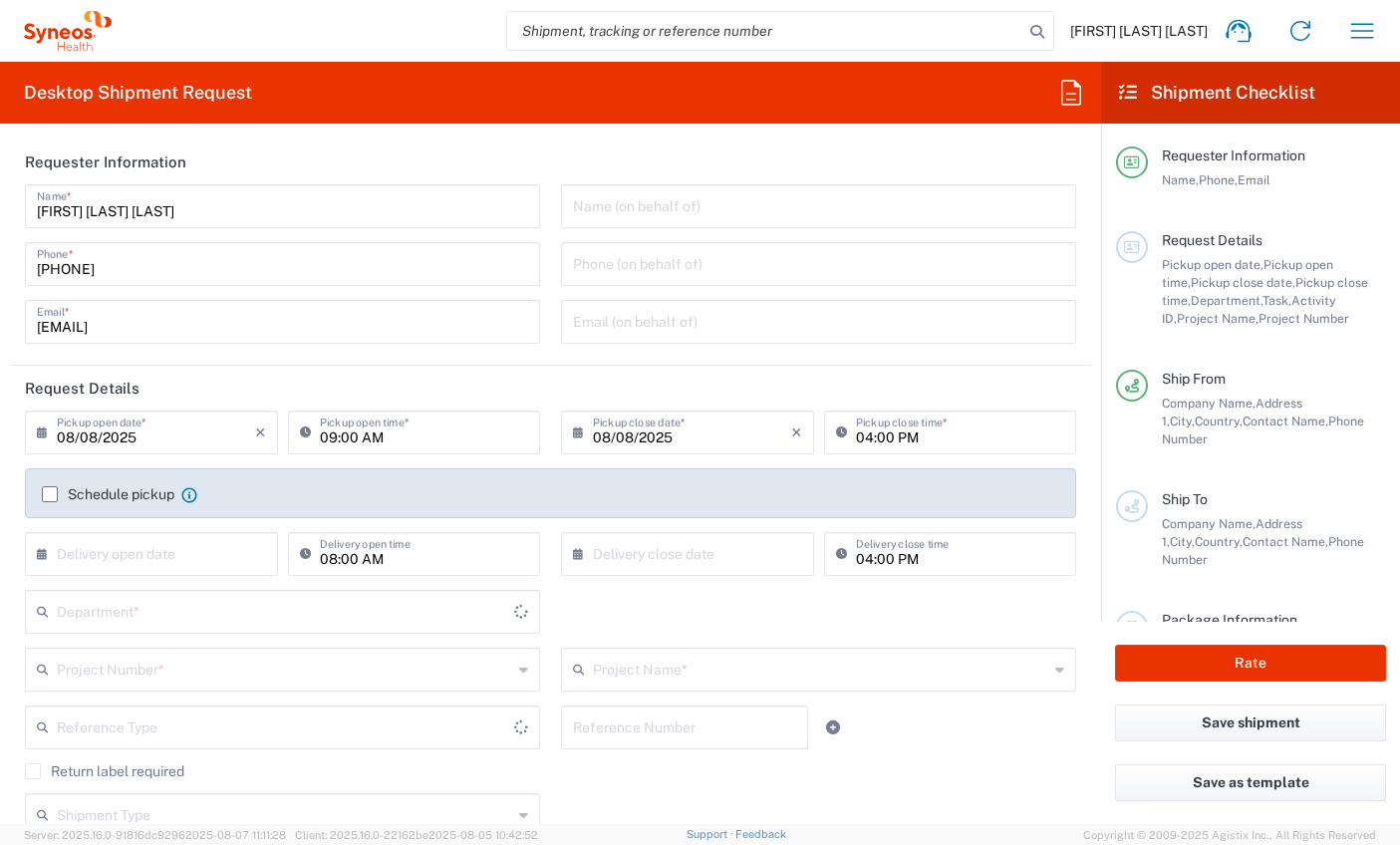 type on "8350" 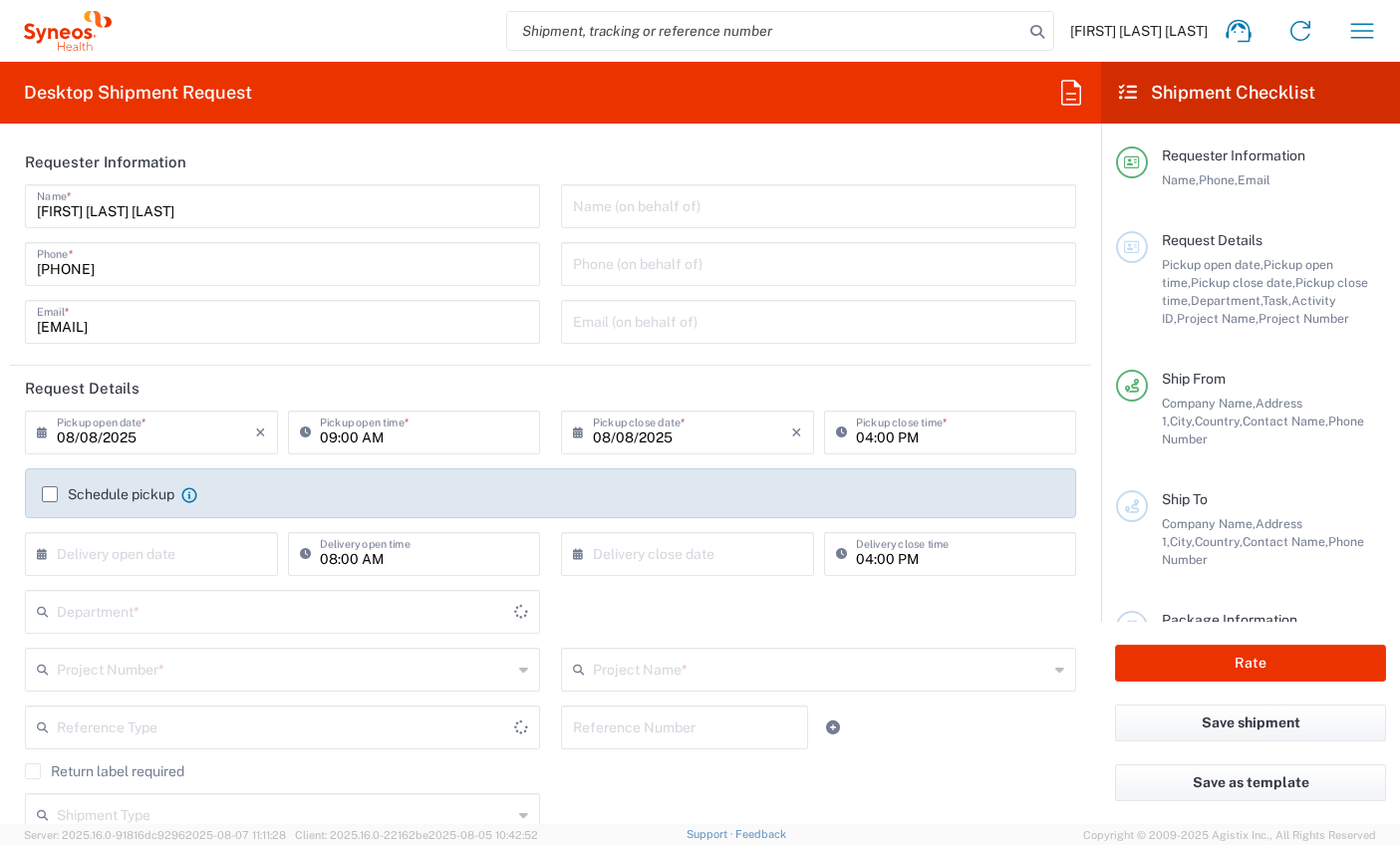 type on "[REGION]" 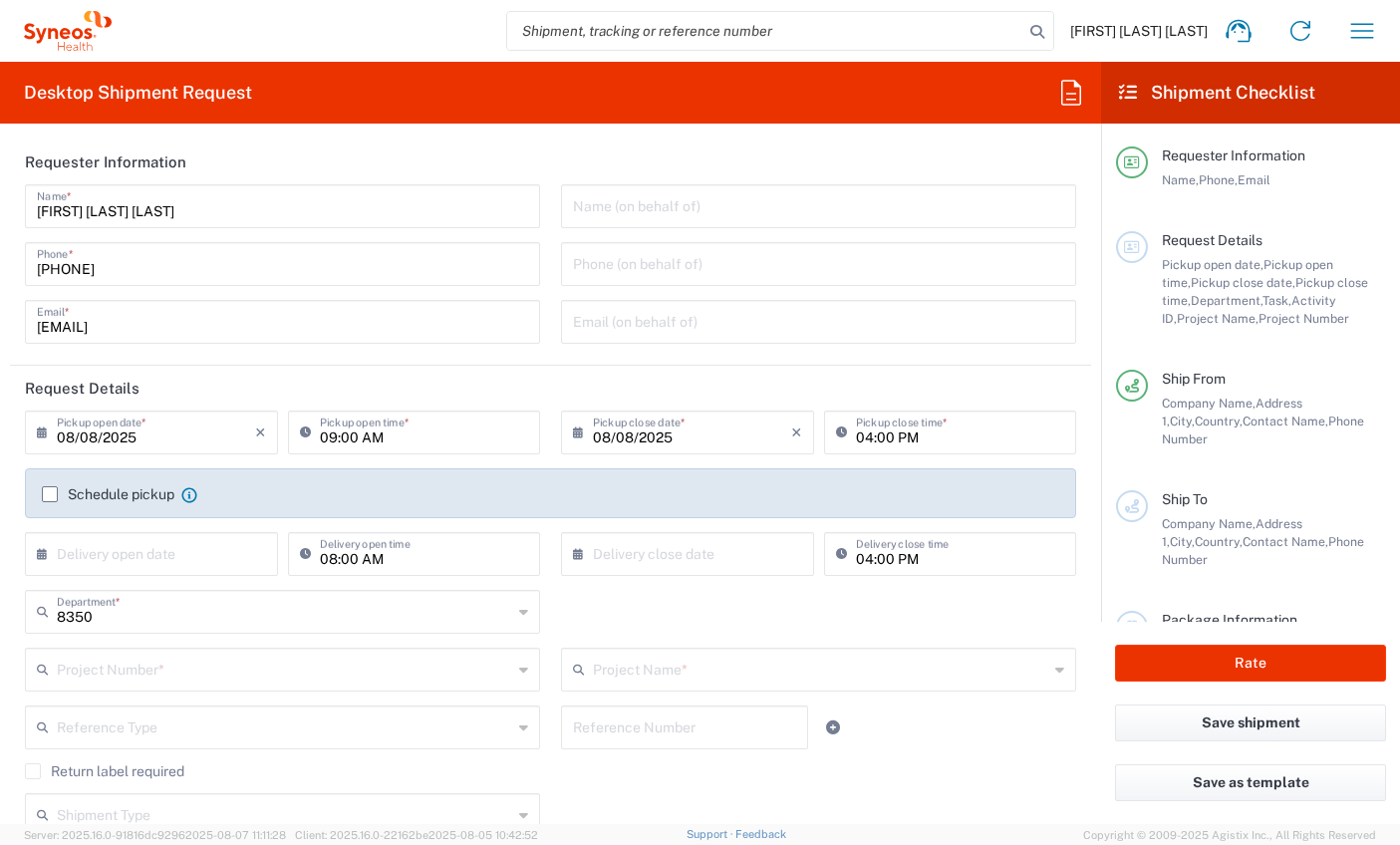 type on "Spain" 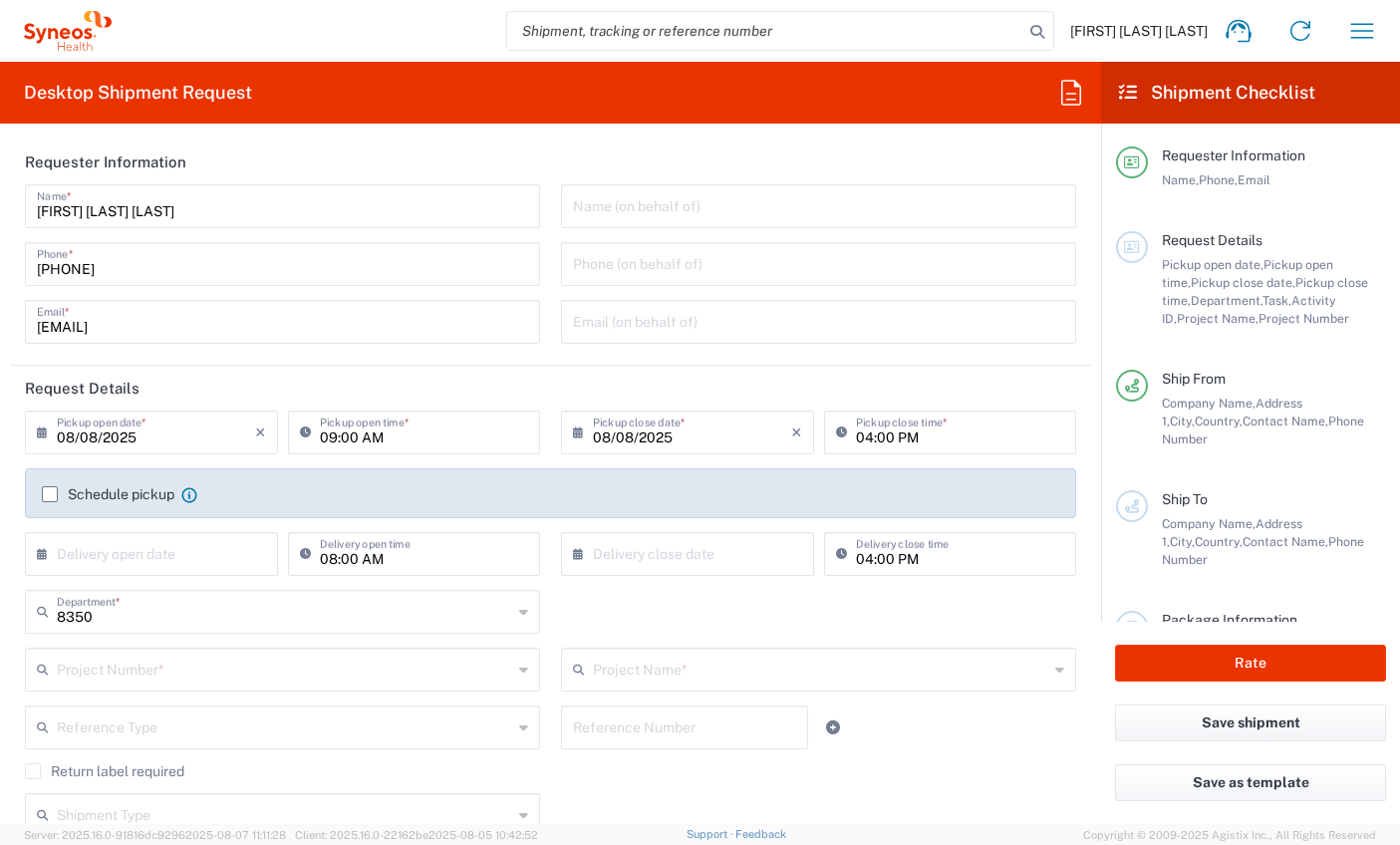type on "Syneos Health Clinical Spain" 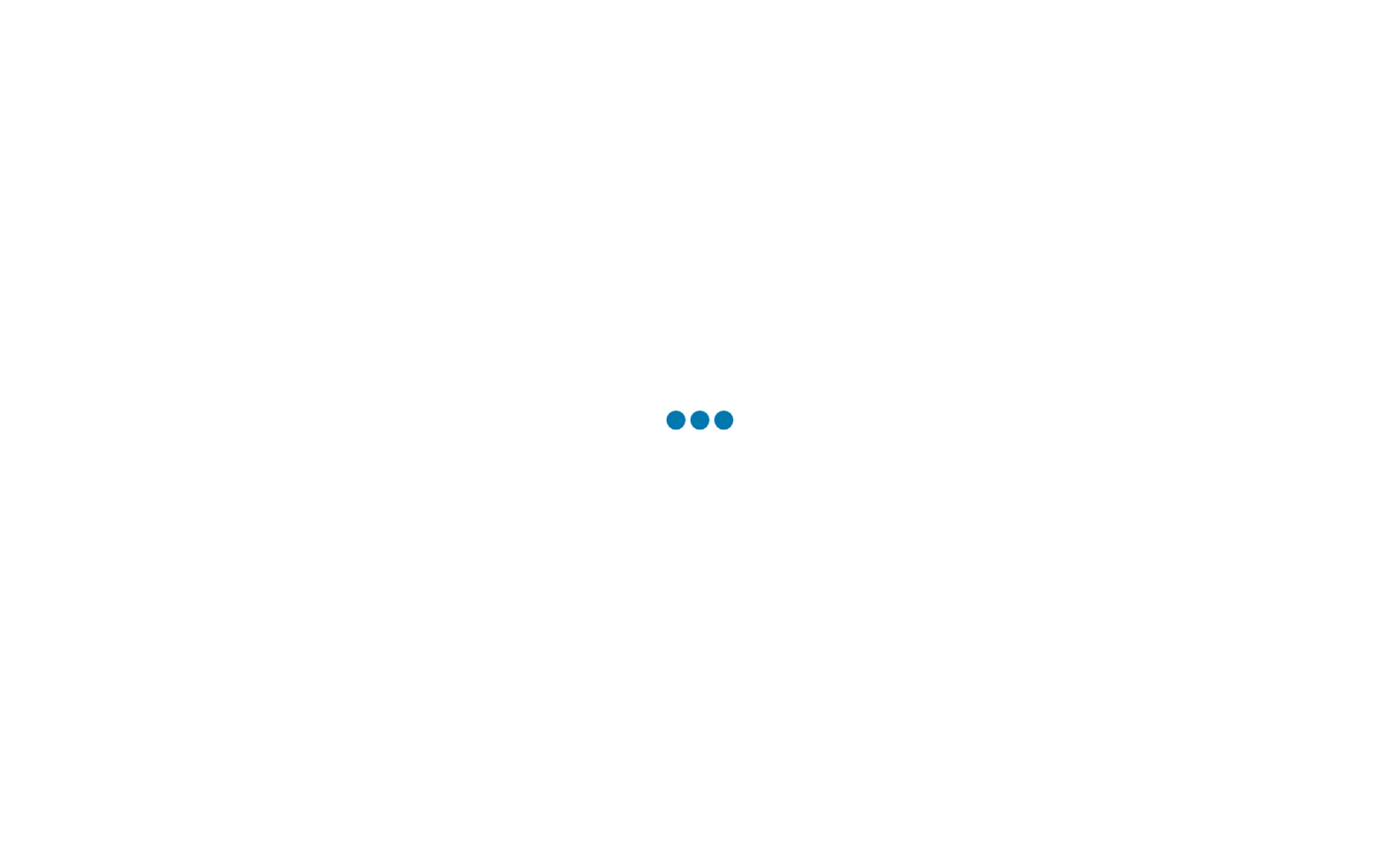 scroll, scrollTop: 0, scrollLeft: 0, axis: both 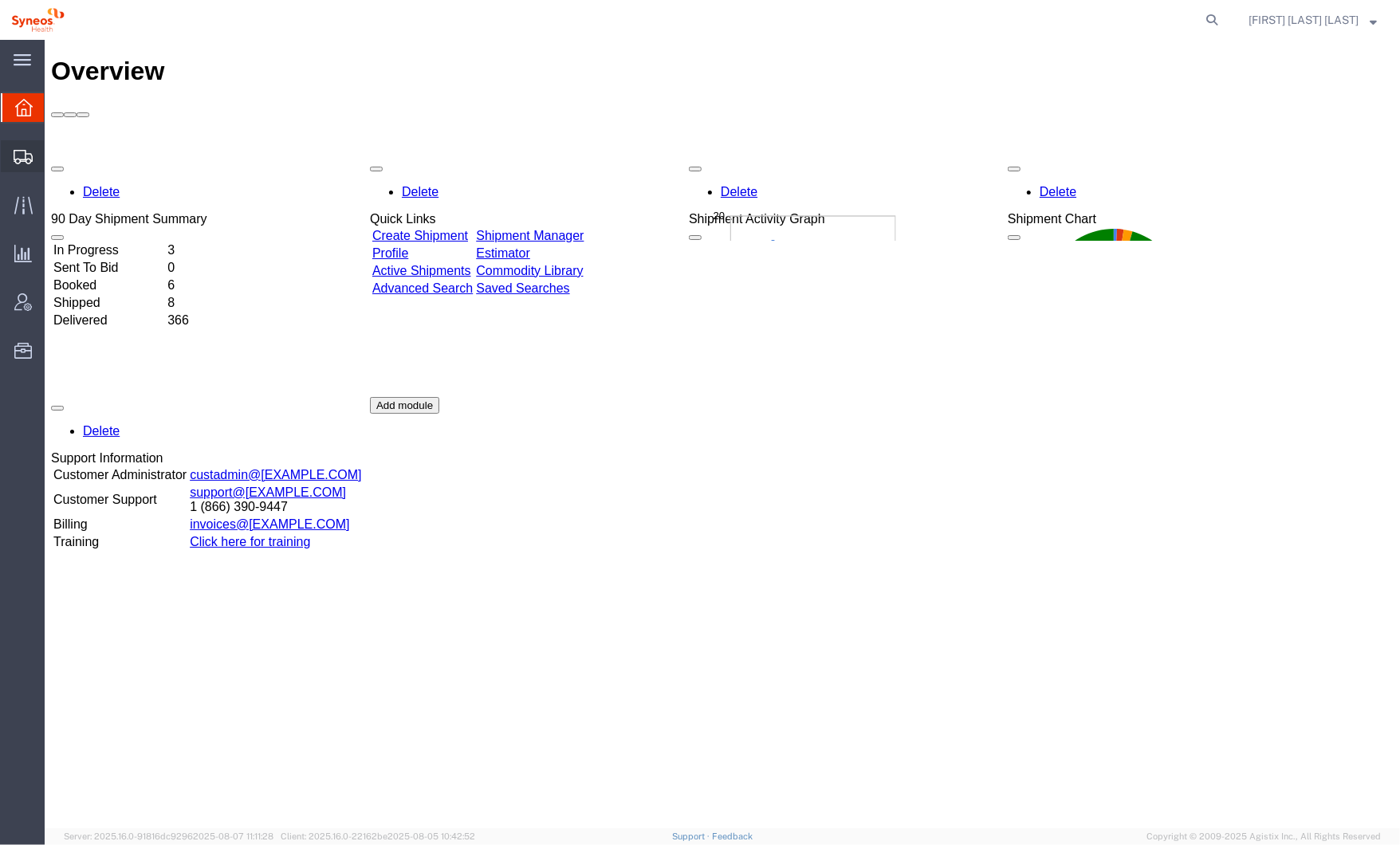 click 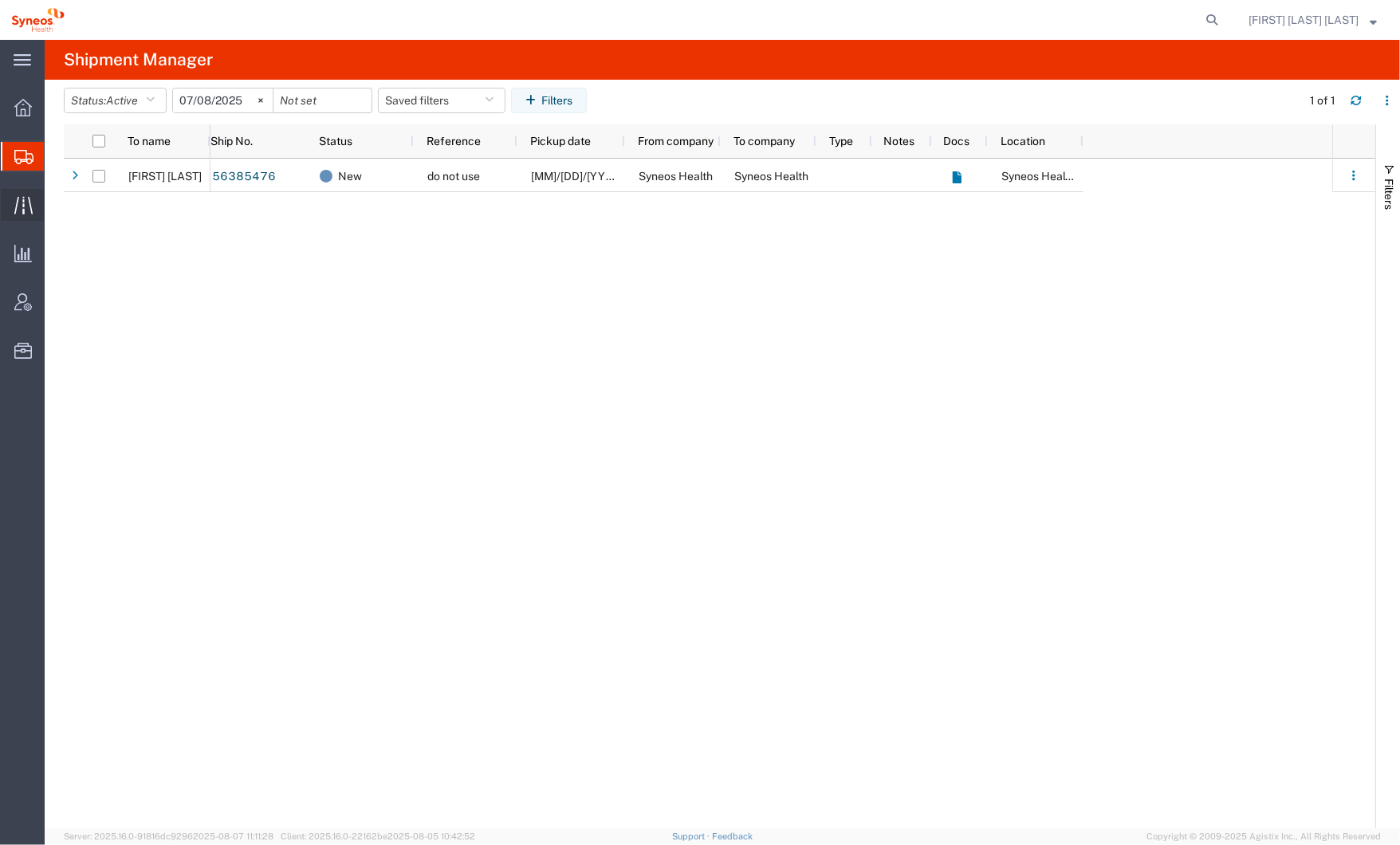 click 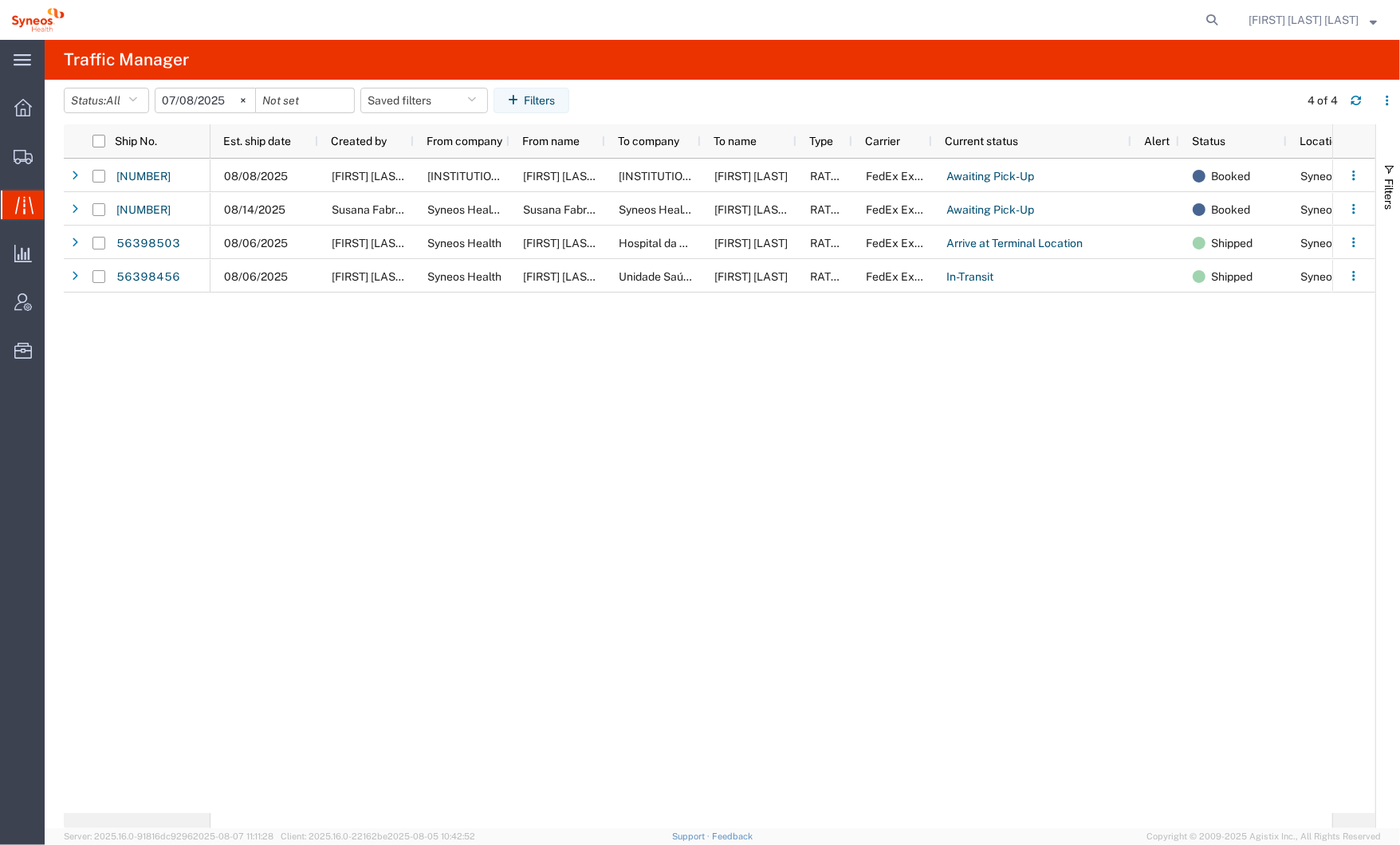 click on "2025-07-08" 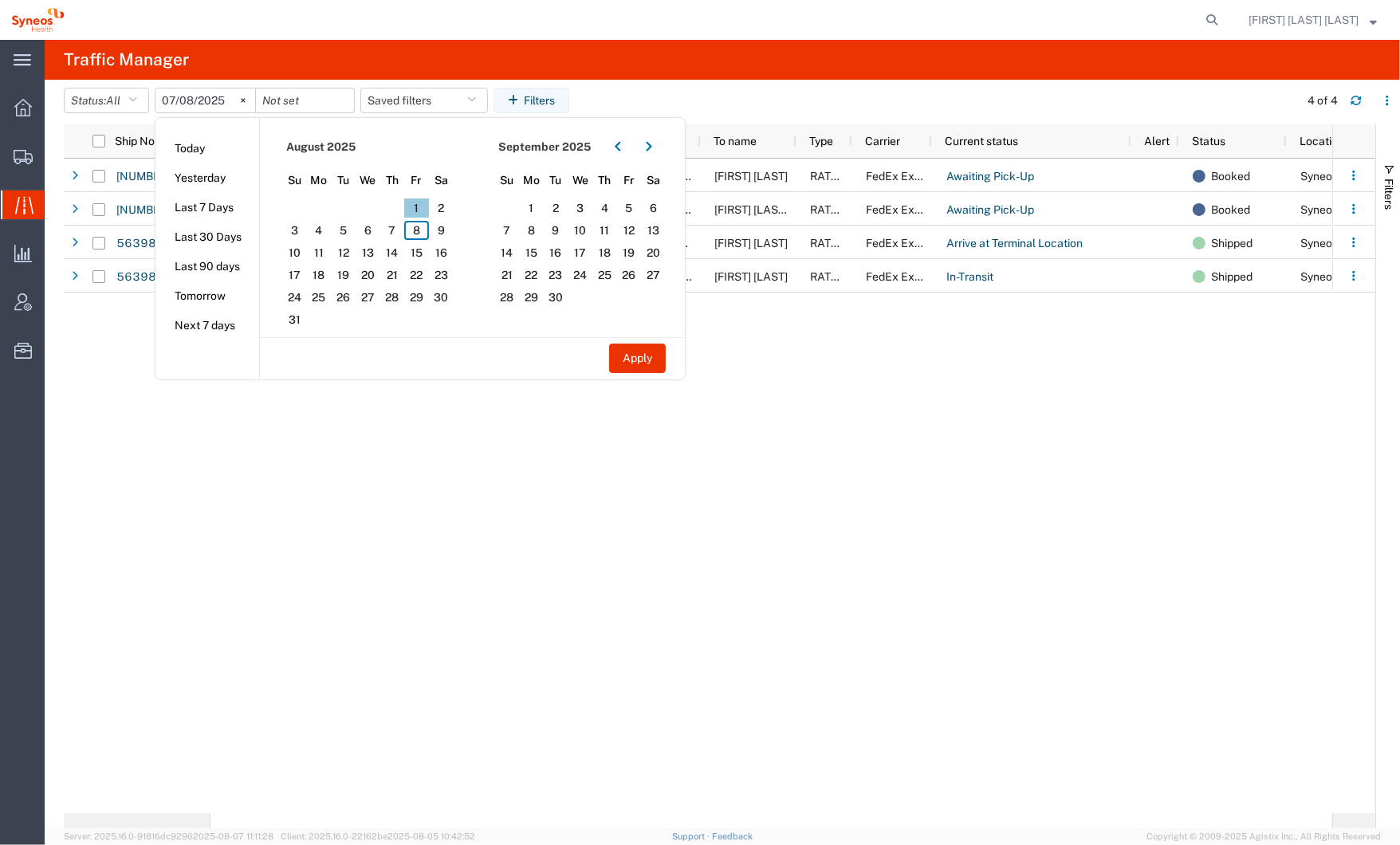 click on "1" 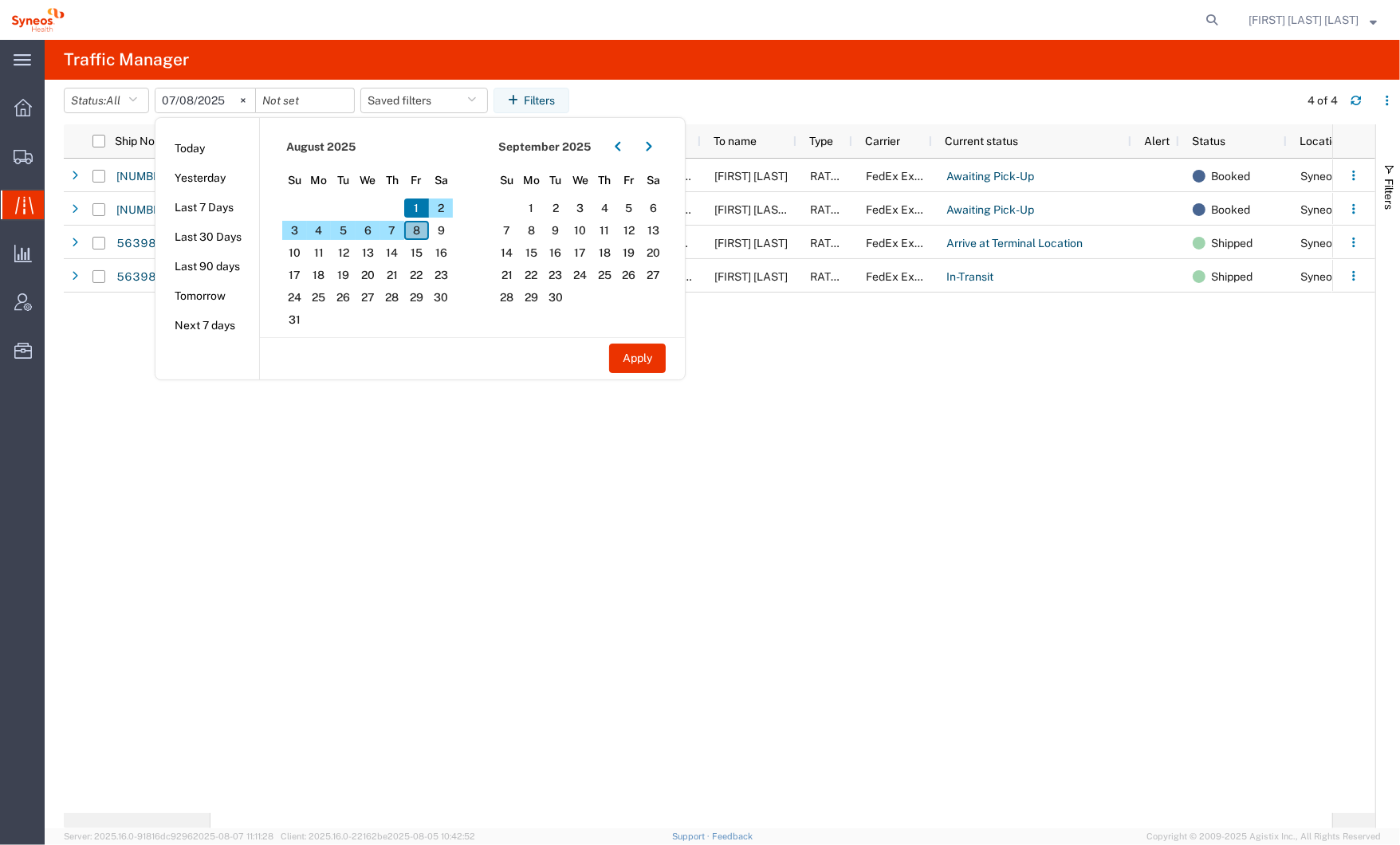 click on "8" 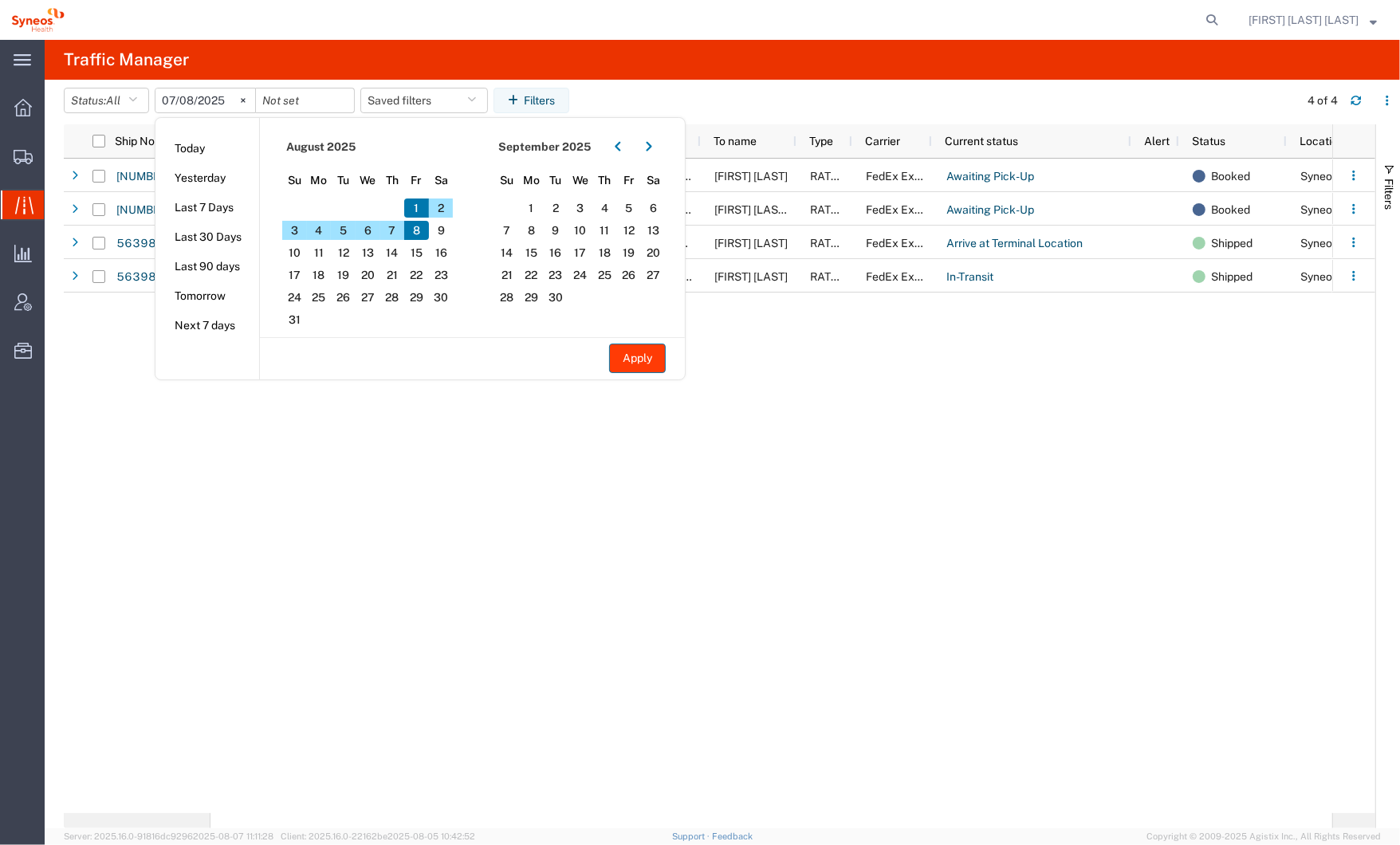 click on "Apply" 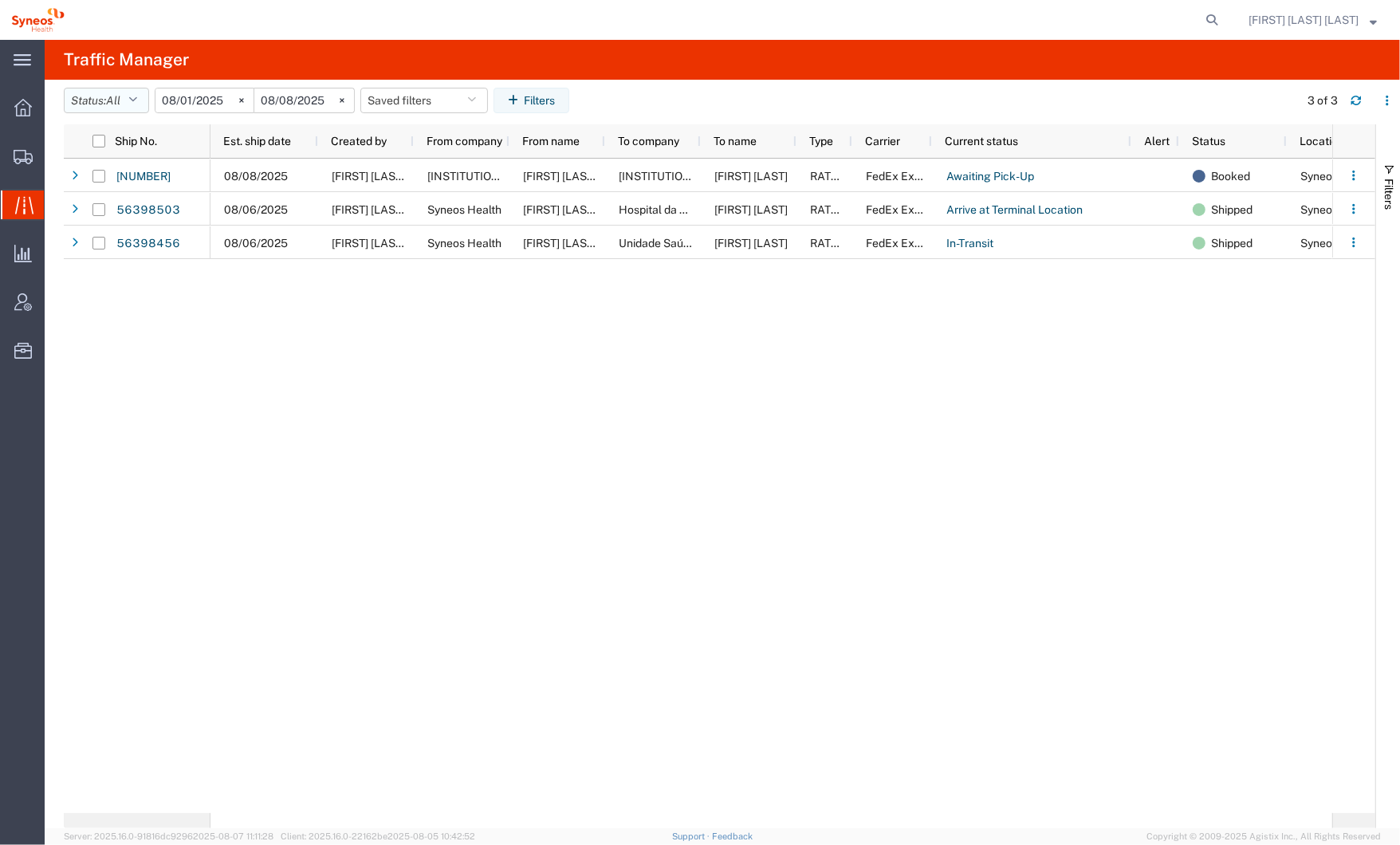 click on "Status:  All" 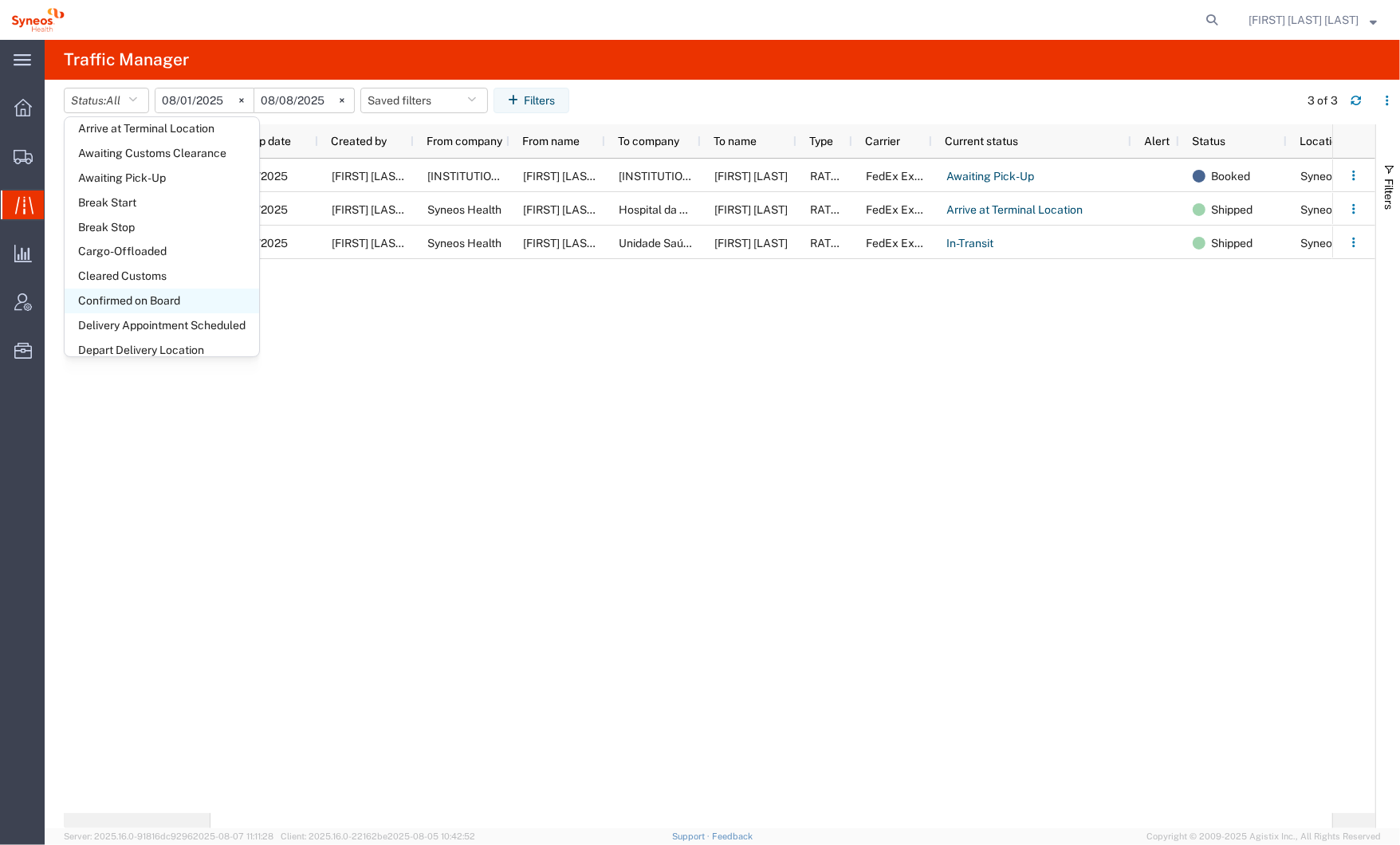 scroll, scrollTop: 0, scrollLeft: 0, axis: both 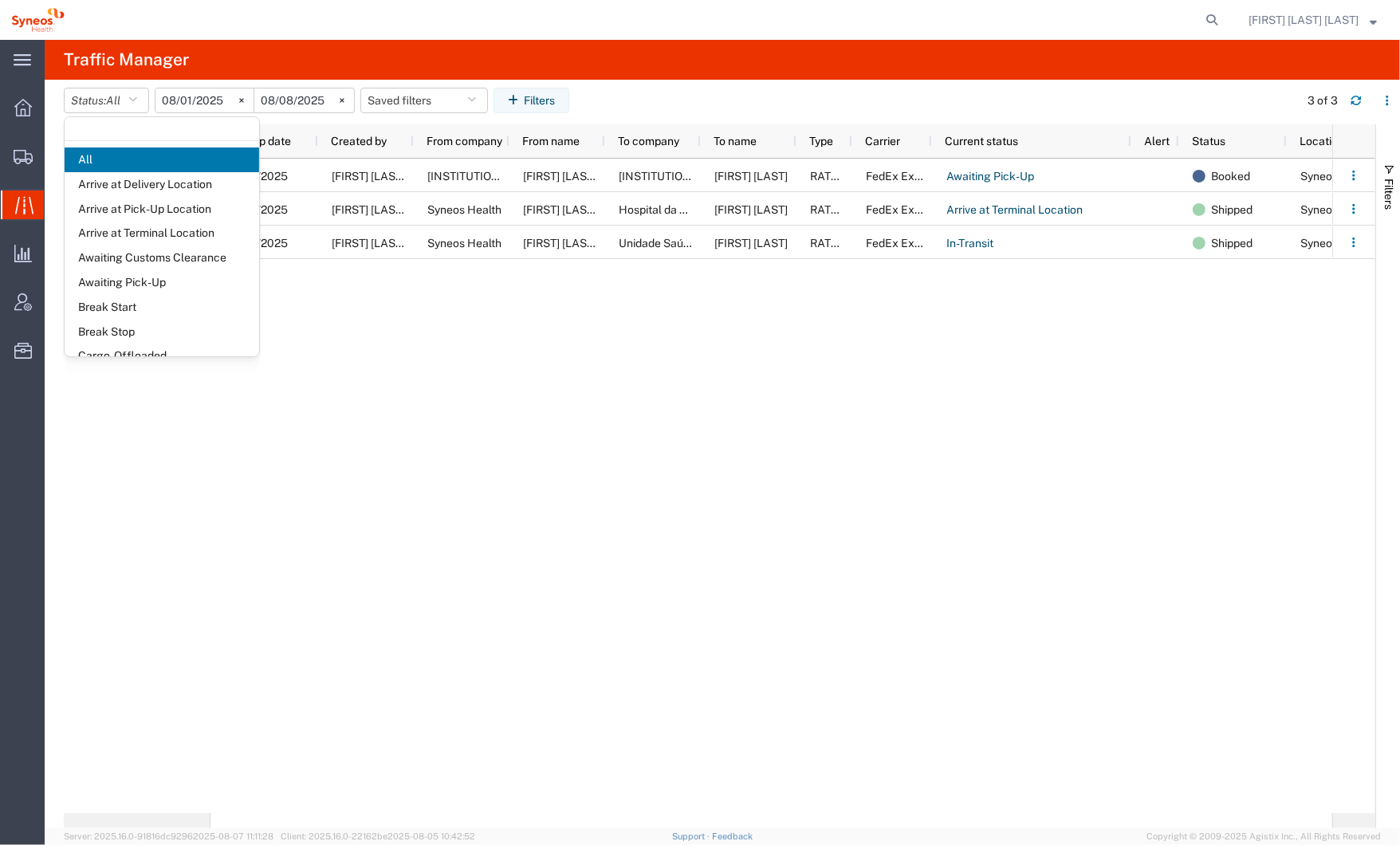 click on "All" 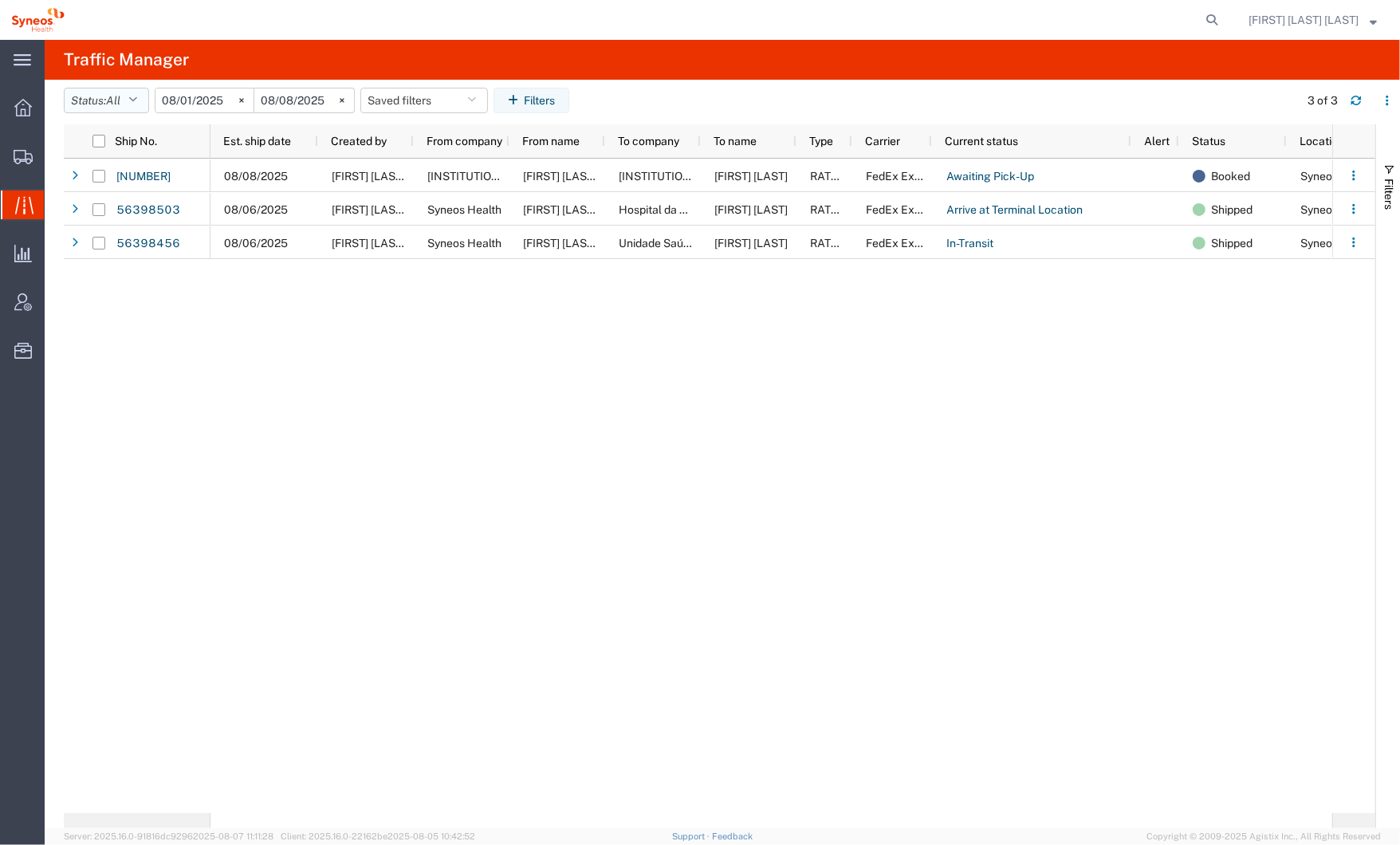 click on "Status:  All" 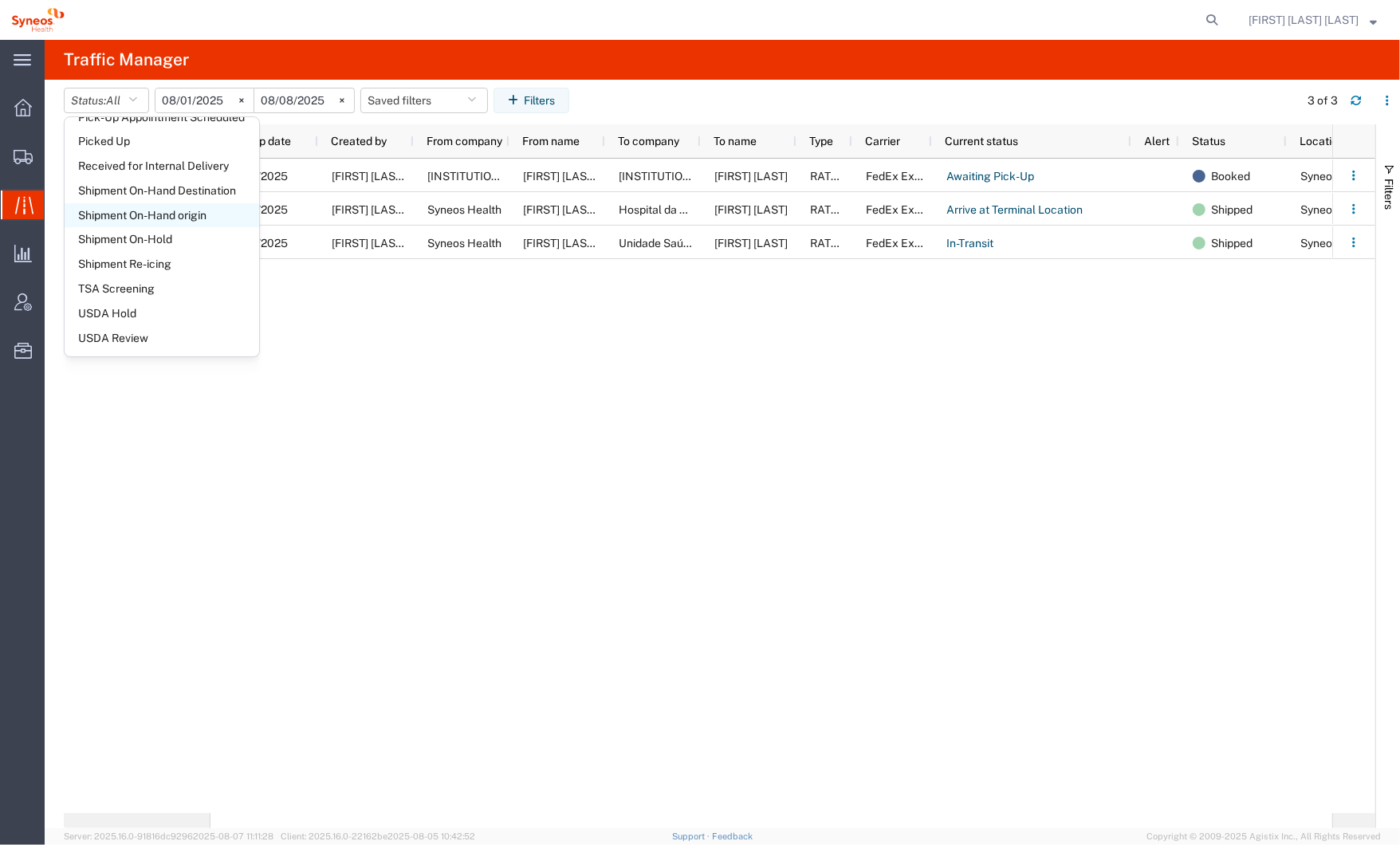 scroll, scrollTop: 705, scrollLeft: 0, axis: vertical 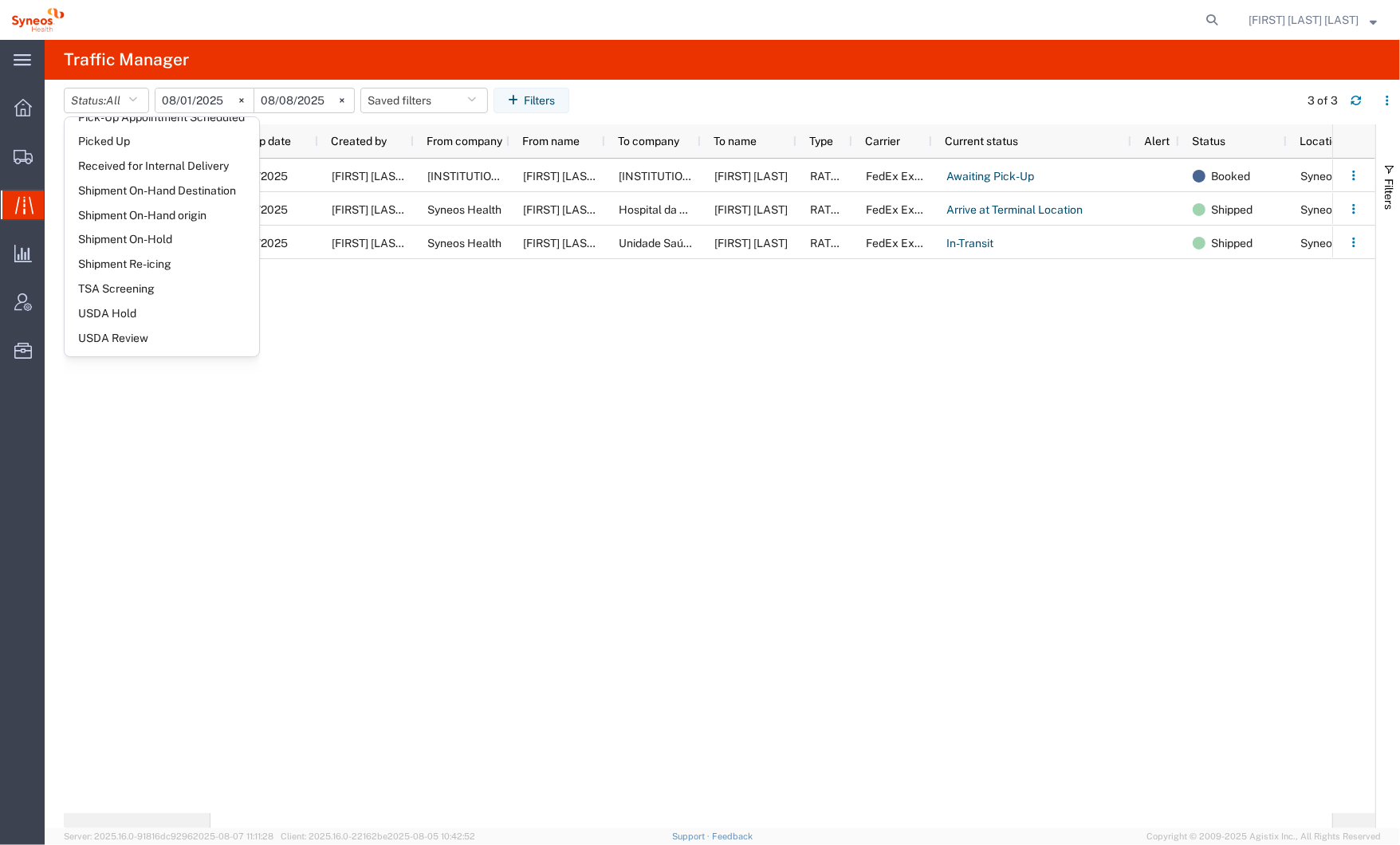 click on "[MM]/[DD]/[YYYY] [FIRST] [LAST]  [INSTITUTION]. [DEPARTMENT] [FIRST] [LAST] / [FIRST] [LAST]  [INSTITUTION]. [DEPARTMENT] [FIRST] [LAST] RATED FedEx Express Awaiting Pick-Up Booked [COMPANY] [MM]/[DD]/[YYYY] [FIRST] [LAST] [COMPANY] [FIRST] [LAST] [COMPANY] [FIRST] [LAST] RATED FedEx Express Awaiting Pick-Up Booked [COMPANY] [MM]/[DD]/[YYYY] [FIRST] [LAST] [COMPANY] [FIRST] [LAST] [INSTITUTION] [FIRST] [LAST] RATED FedEx Express Arrive at Terminal Location Shipped [COMPANY] [MM]/[DD]/[YYYY] [FIRST] [LAST] [COMPANY] [FIRST] [LAST] [INSTITUTION] [FIRST] [LAST] RATED FedEx Express In-Transit Shipped [COMPANY]" 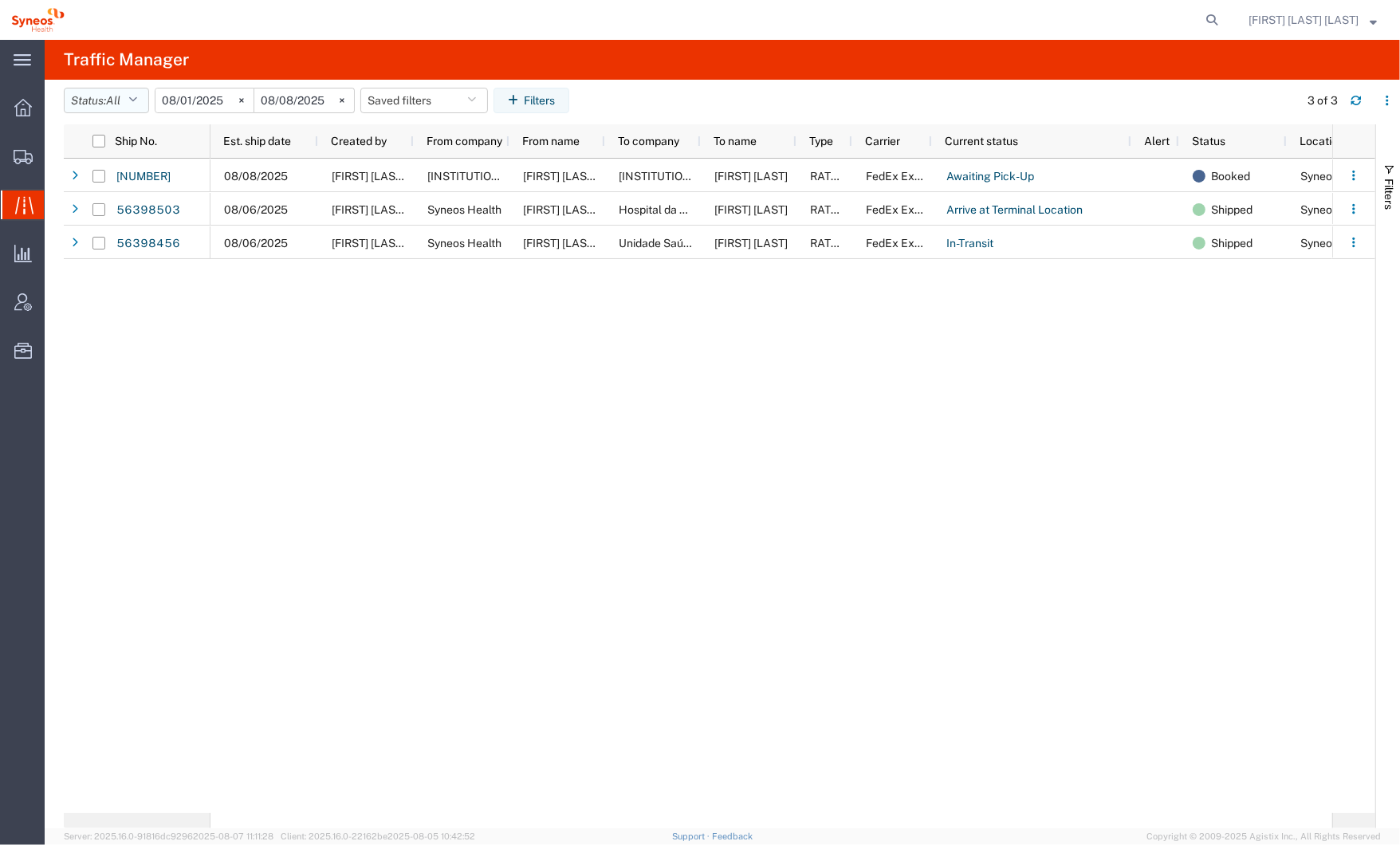 click on "All" 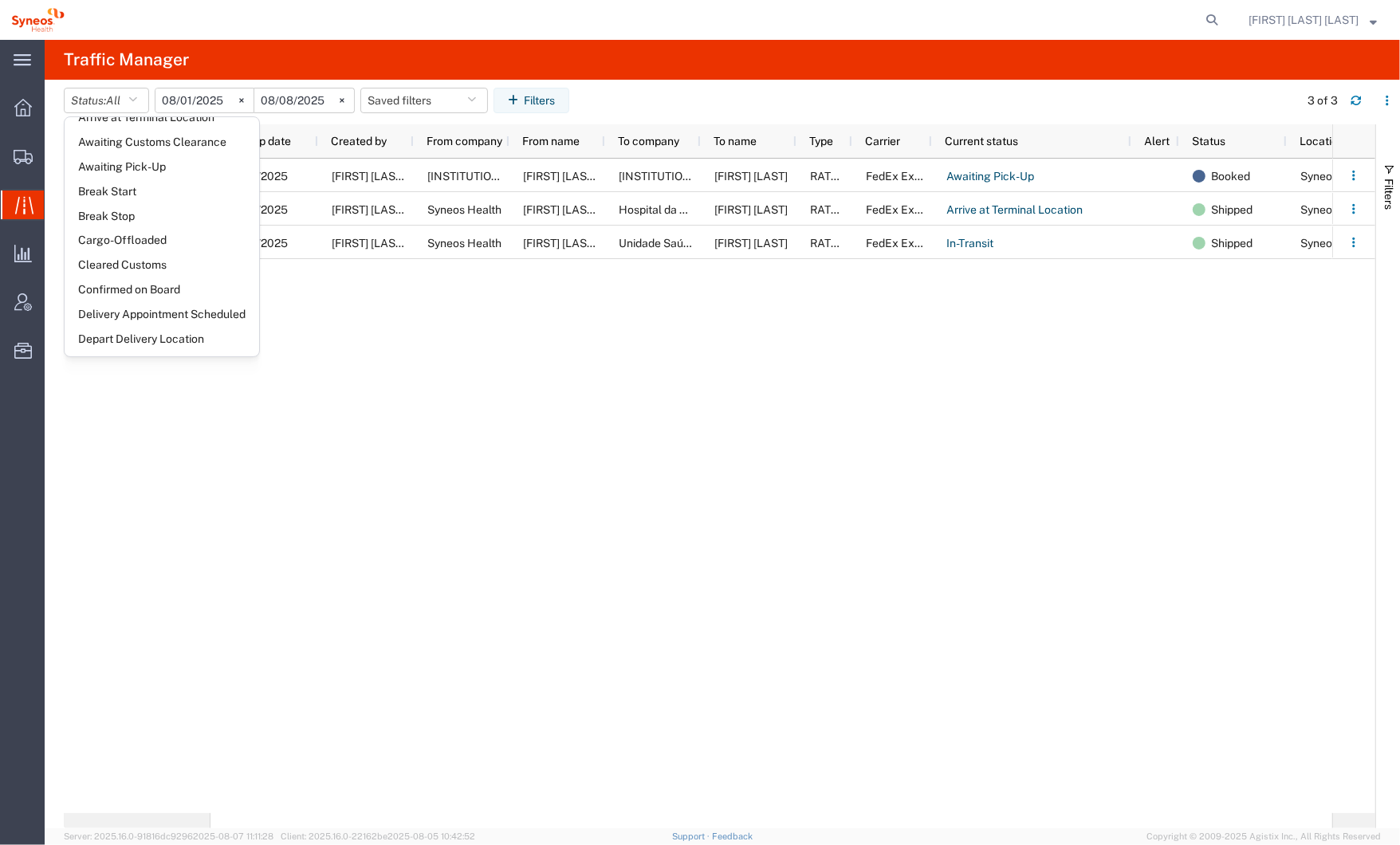 scroll, scrollTop: 0, scrollLeft: 0, axis: both 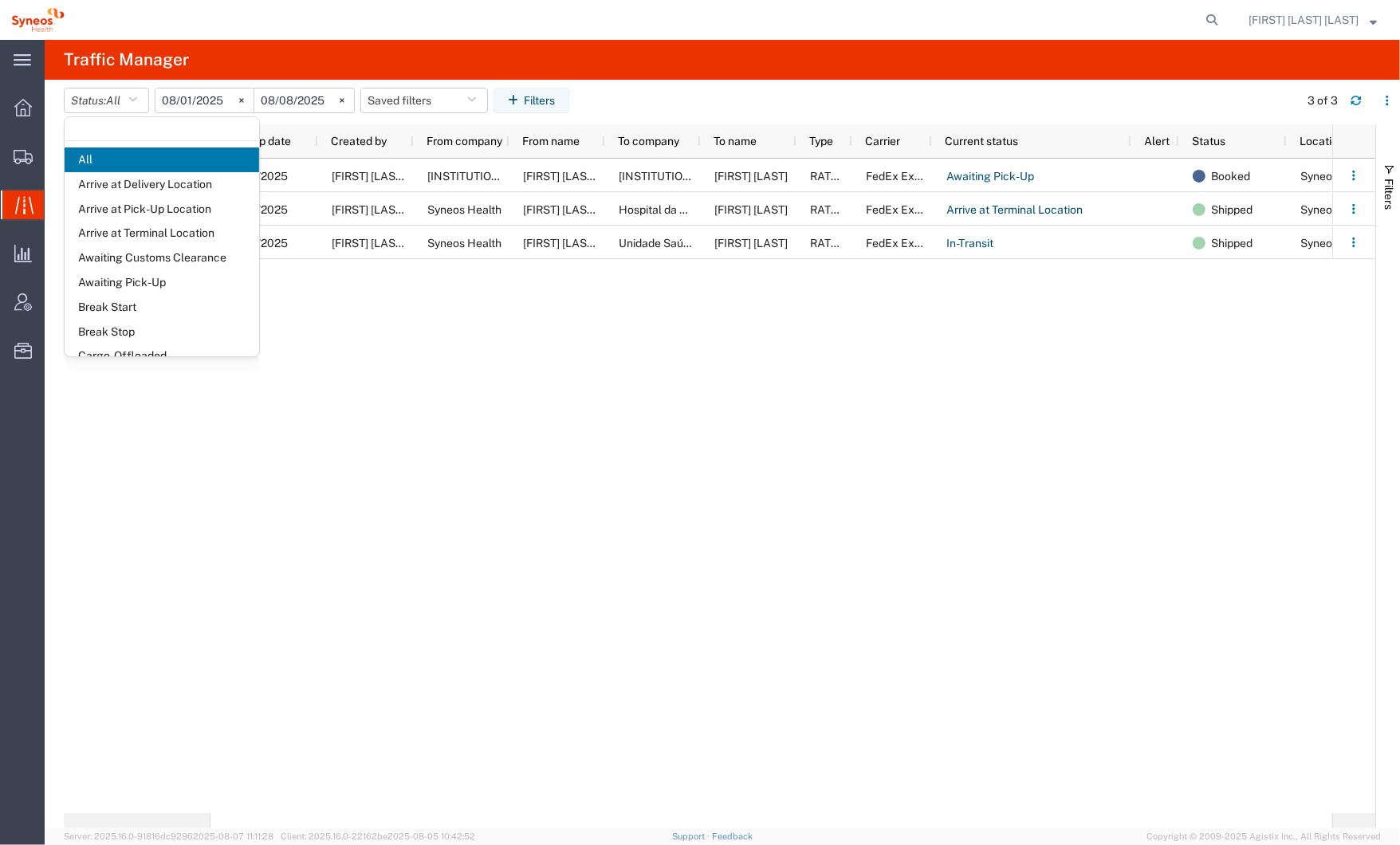 click on "[MM]/[DD]/[YYYY] [FIRST] [LAST]  [INSTITUTION]. [DEPARTMENT] [FIRST] [LAST] / [FIRST] [LAST]  [INSTITUTION]. [DEPARTMENT] [FIRST] [LAST] RATED FedEx Express Awaiting Pick-Up Booked [COMPANY] [MM]/[DD]/[YYYY] [FIRST] [LAST] [COMPANY] [FIRST] [LAST] [COMPANY] [FIRST] [LAST] RATED FedEx Express Awaiting Pick-Up Booked [COMPANY] [MM]/[DD]/[YYYY] [FIRST] [LAST] [COMPANY] [FIRST] [LAST] [INSTITUTION] [FIRST] [LAST] RATED FedEx Express Arrive at Terminal Location Shipped [COMPANY] [MM]/[DD]/[YYYY] [FIRST] [LAST] [COMPANY] [FIRST] [LAST] [INSTITUTION] [FIRST] [LAST] RATED FedEx Express In-Transit Shipped [COMPANY]" 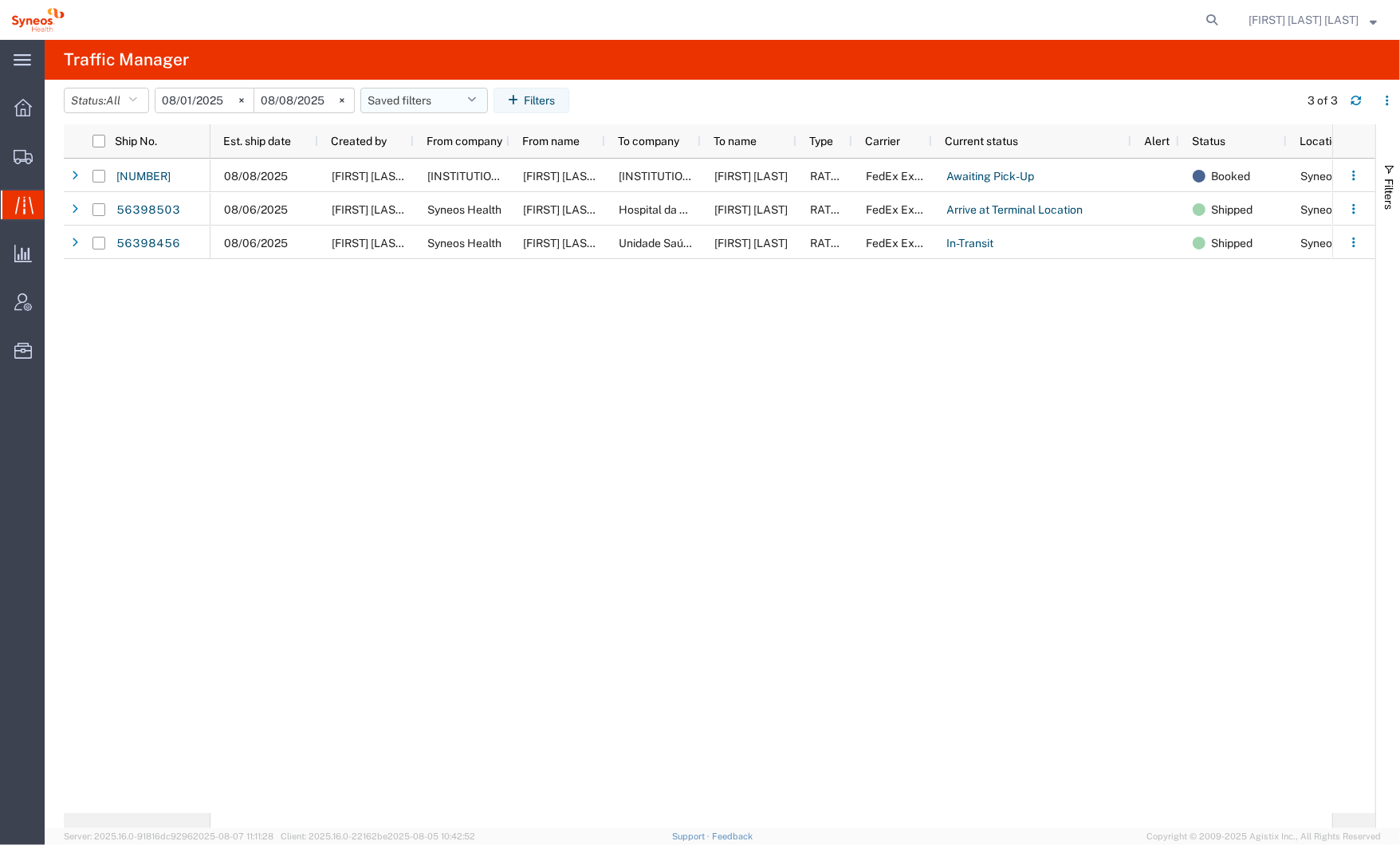 click on "Saved filters" 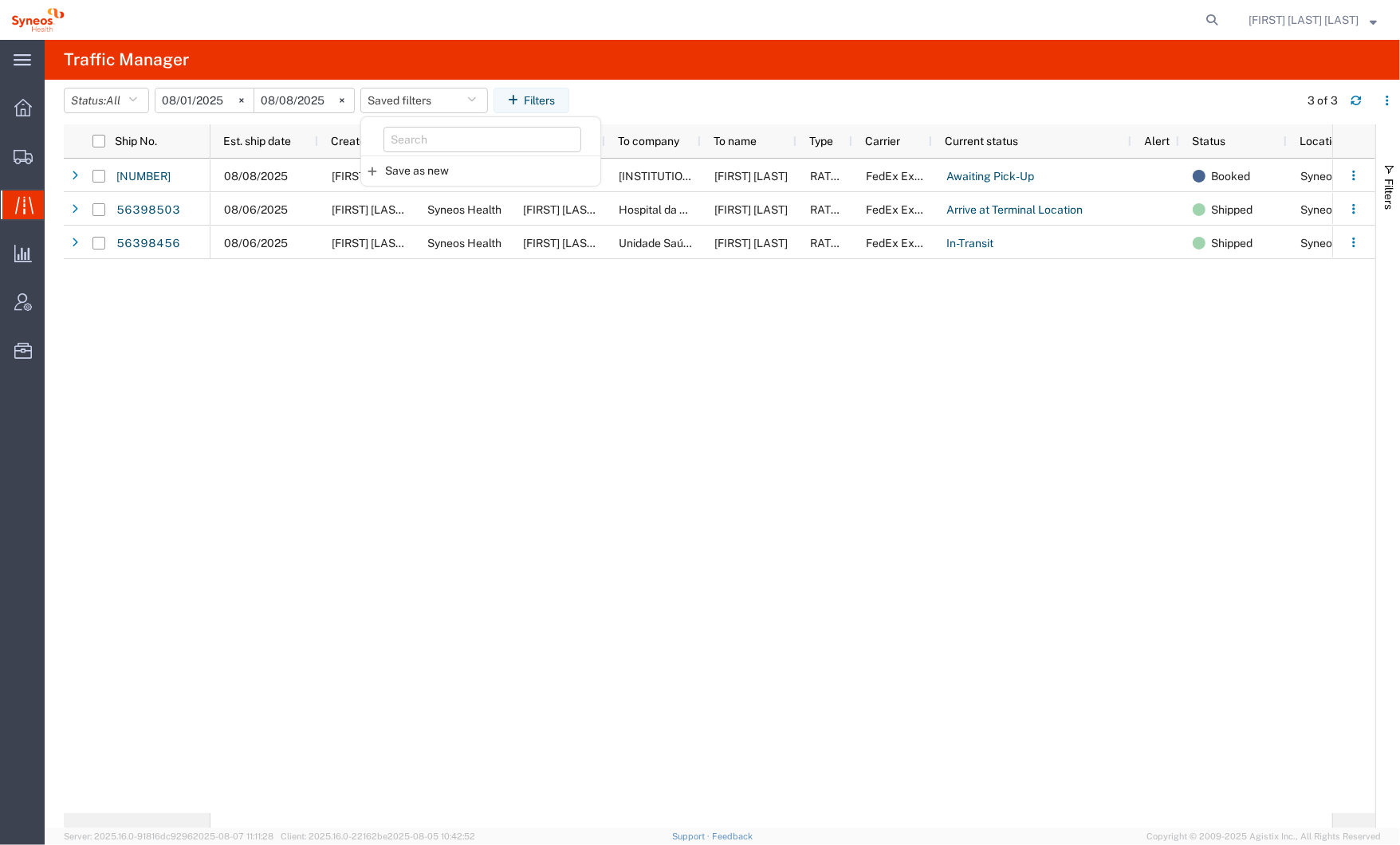 click on "Status:  All All Arrive at Delivery Location Arrive at Pick-Up Location Arrive at Terminal Location Awaiting Customs Clearance Awaiting Pick-Up Break Start Break Stop Cargo-Offloaded Cleared Customs Confirmed on Board Delivery Appointment Scheduled Depart Delivery Location Depart Pick-Up Location Depart Terminal Location Documents Uploaded Expired FDA Hold FDA Review Flight Update Forwarded In-Transit No transit records Out for Delivery Package Available Partial Delivery Partial Pick-Up Pick-Up Appointment Scheduled Picked Up Received for Internal Delivery Shipment On-Hand Destination Shipment On-Hand origin Shipment On-Hold Shipment Re-icing TSA Screening USDA Hold USDA Review [DATE]
[DATE]
Saved filters
Save as new  Filters" 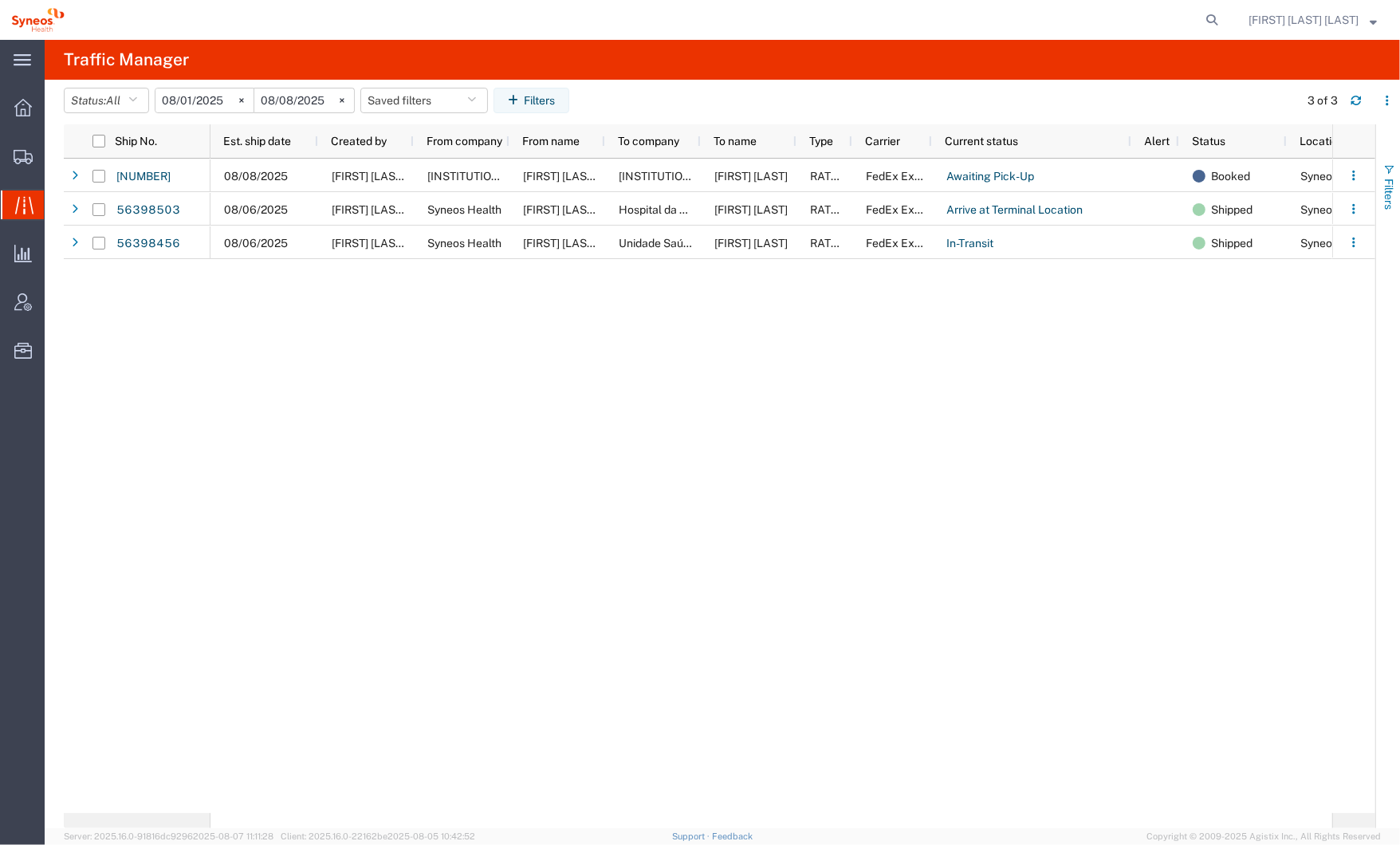click at bounding box center [1389, 170] 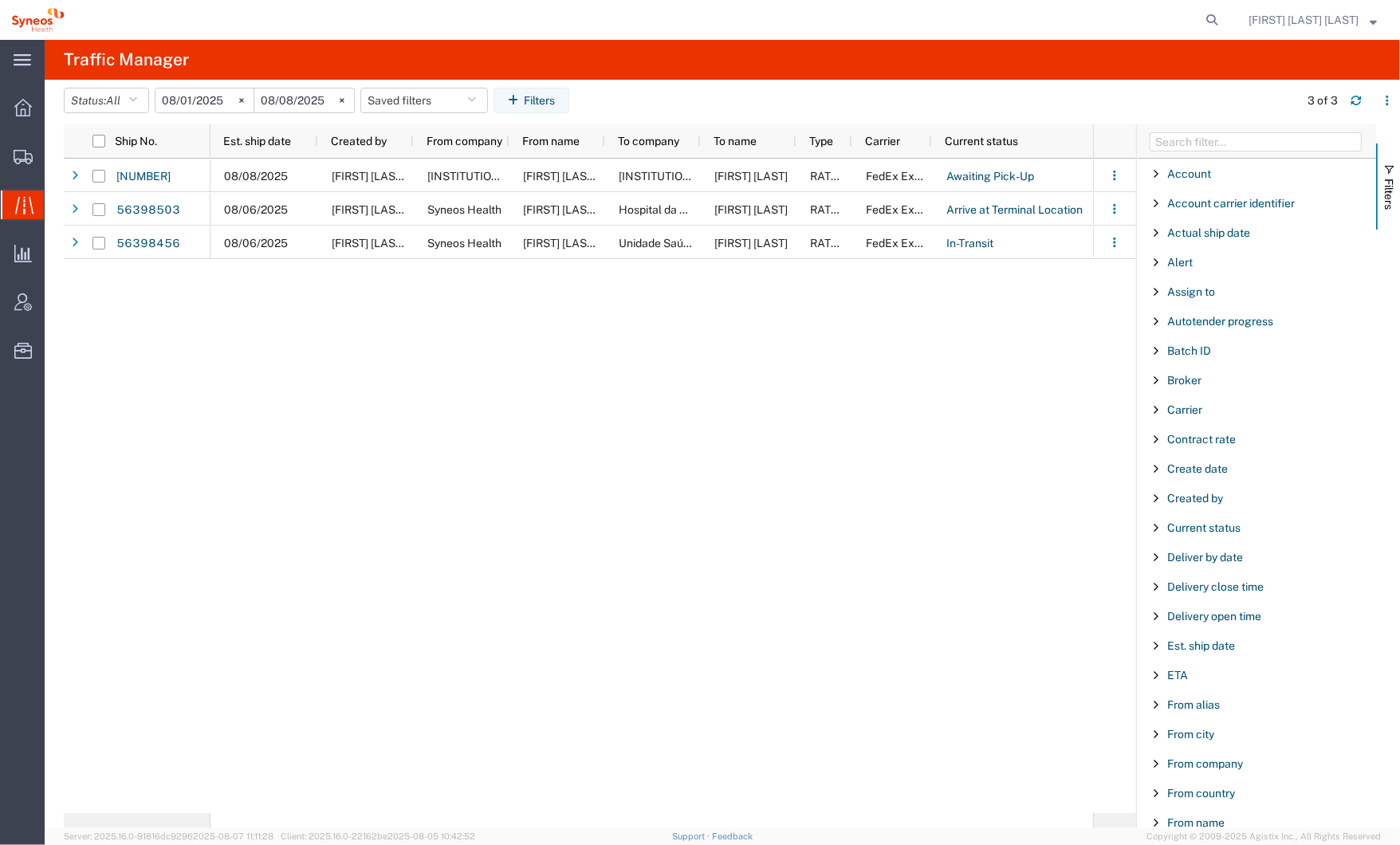 click on "[MM]/[DD]/[YYYY] [FIRST] [LAST]  [INSTITUTION]. [DEPARTMENT] [FIRST] [LAST] / [FIRST] [LAST]  [INSTITUTION]. [DEPARTMENT] [FIRST] [LAST] RATED FedEx Express Awaiting Pick-Up Booked [MM]/[DD]/[YYYY] [FIRST] [LAST] [COMPANY] [FIRST] [LAST] [COMPANY] [FIRST] [LAST] [COMPANY] [FIRST] [LAST] RATED FedEx Express Awaiting Pick-Up Booked [MM]/[DD]/[YYYY] [FIRST] [LAST] [COMPANY] [FIRST] [LAST] [INSTITUTION] [FIRST] [LAST] RATED FedEx Express Arrive at Terminal Location Shipped" 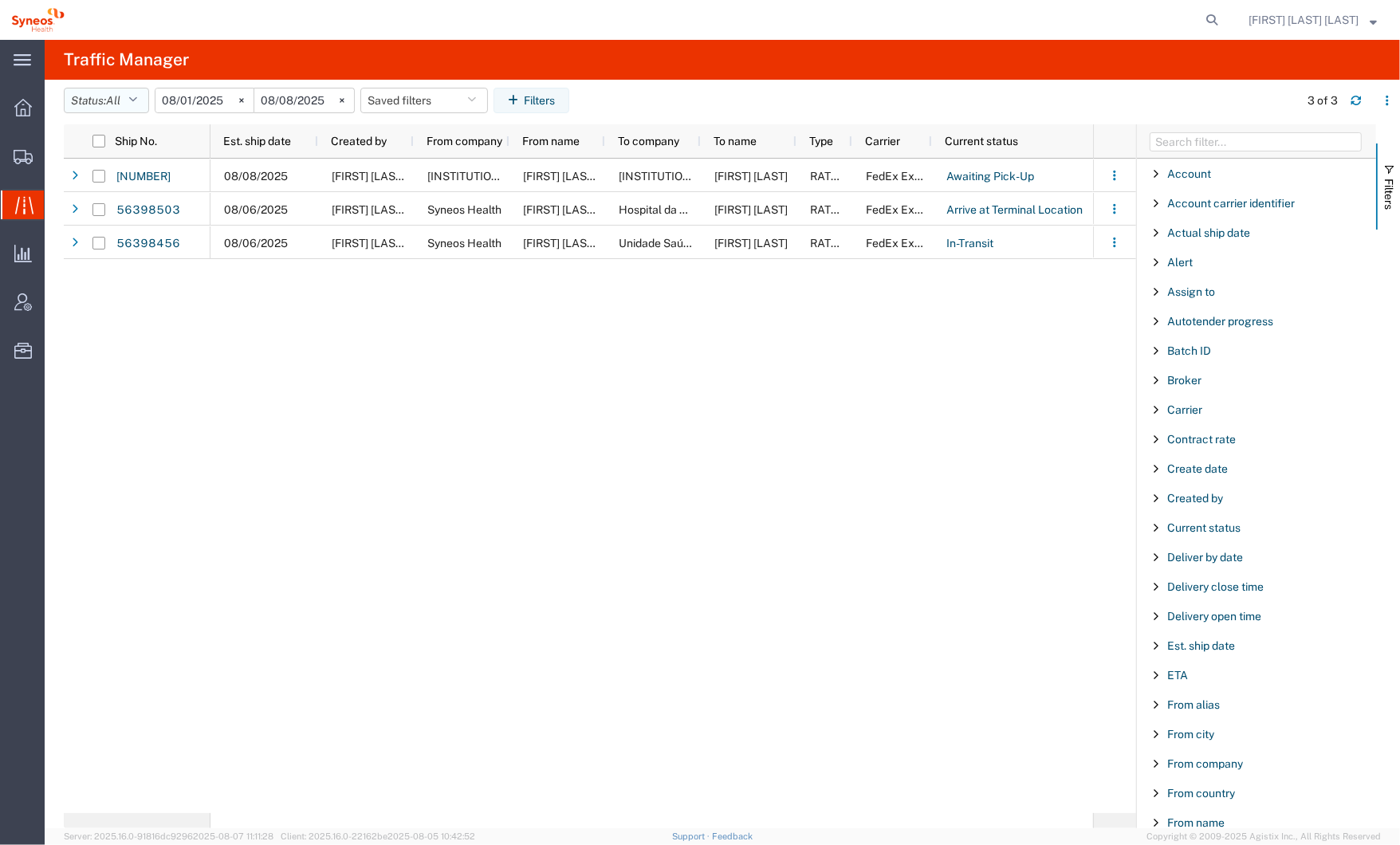 click 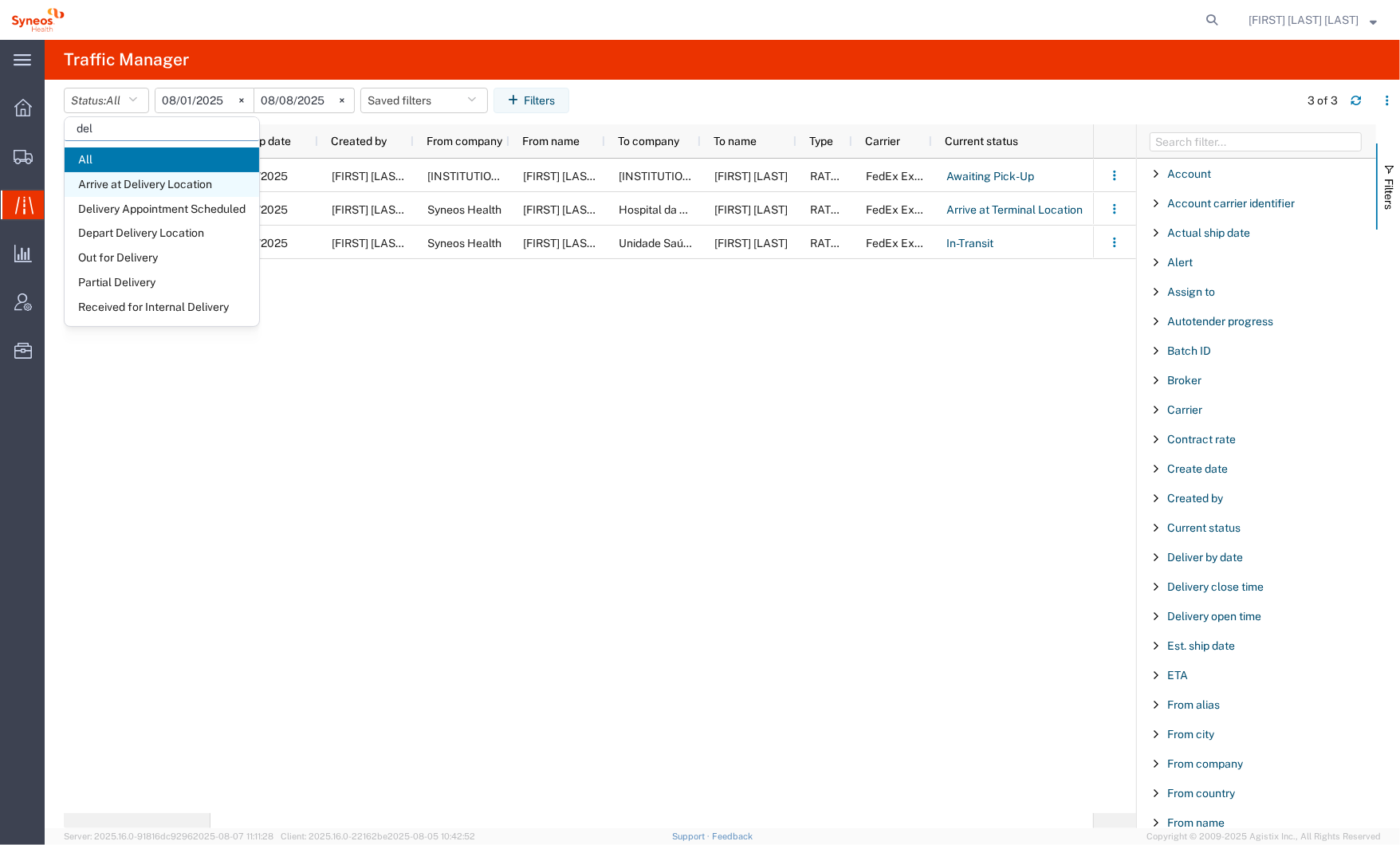 type on "deli" 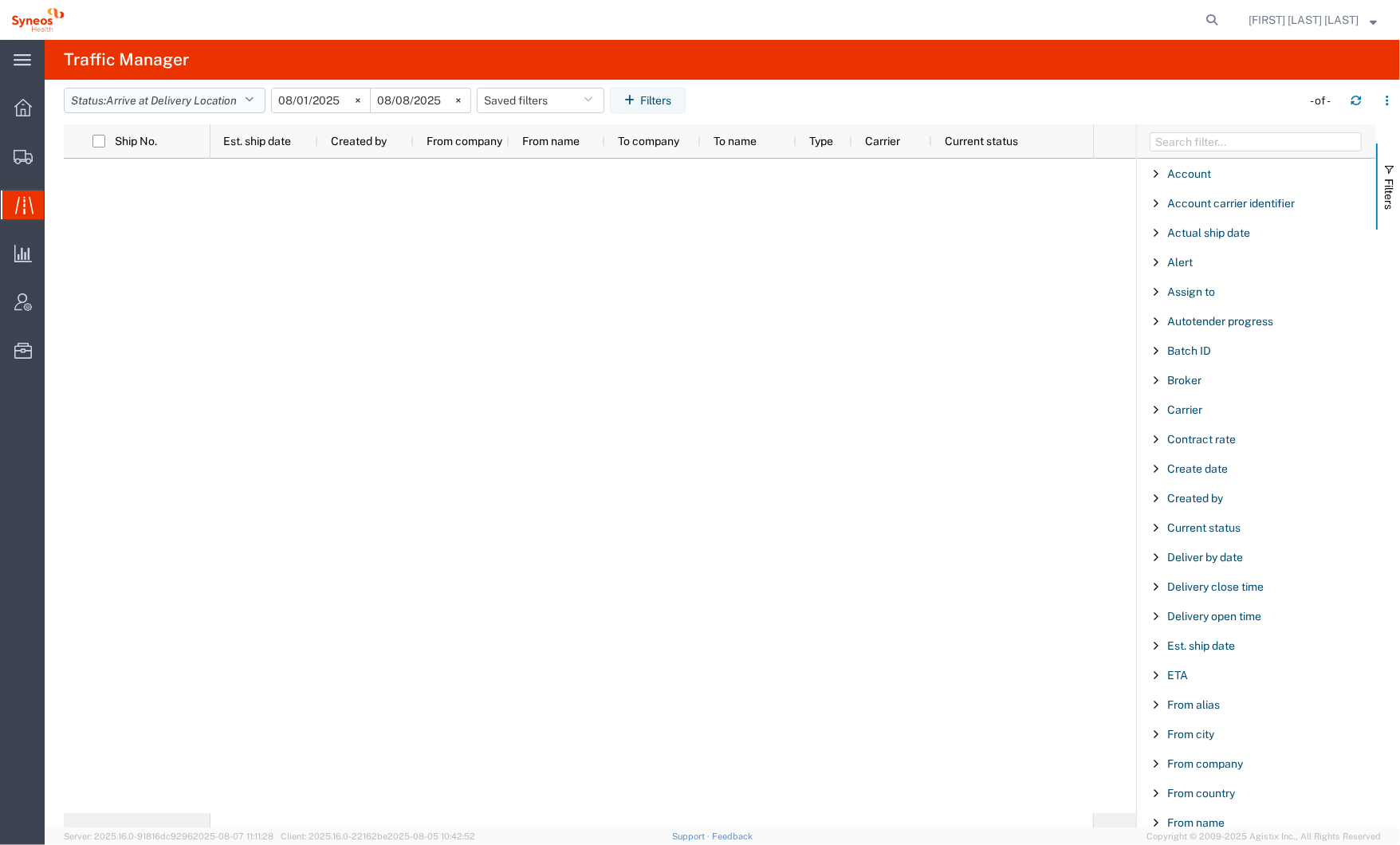 click on "Status:  Arrive at Delivery Location" 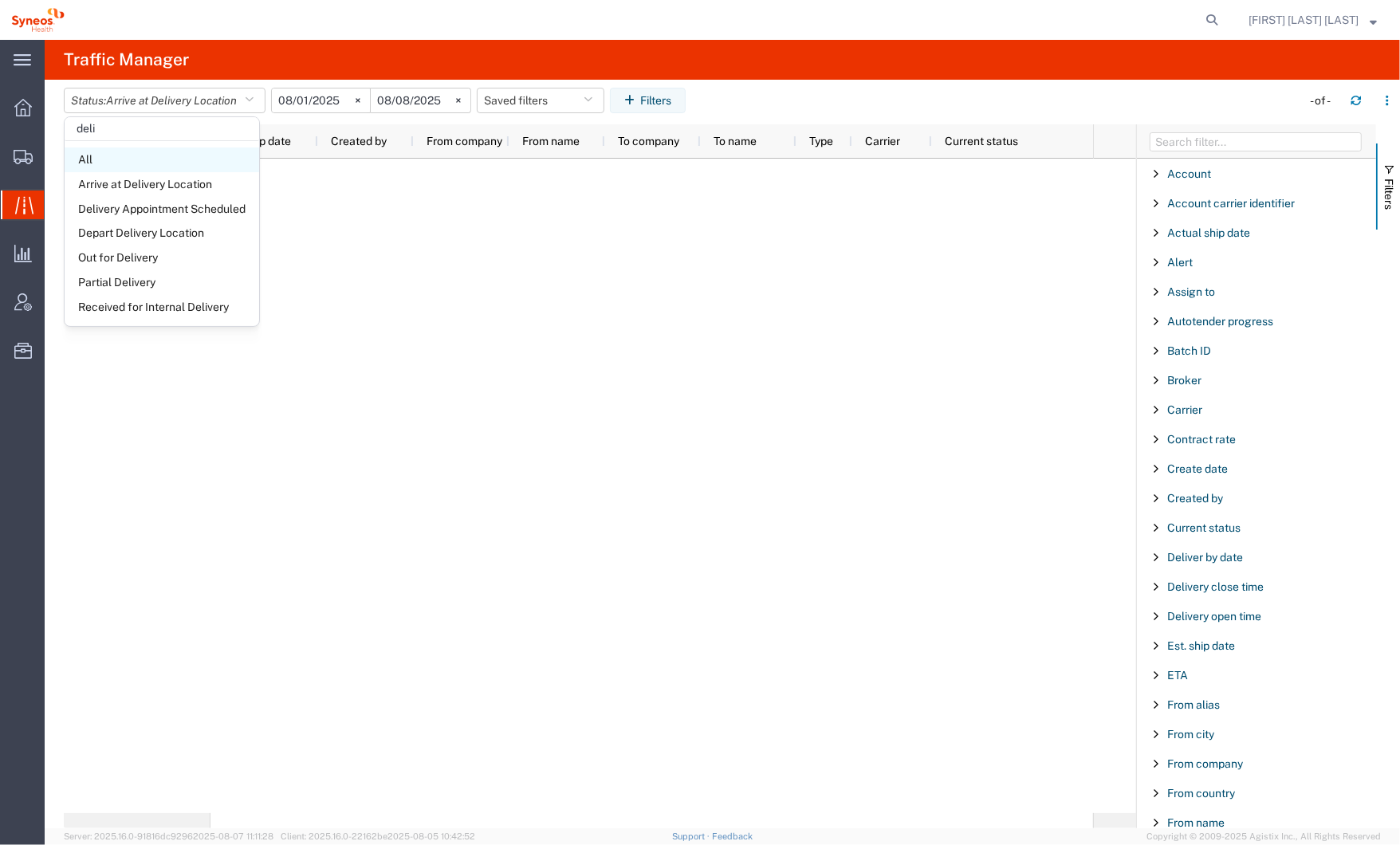 click on "All" 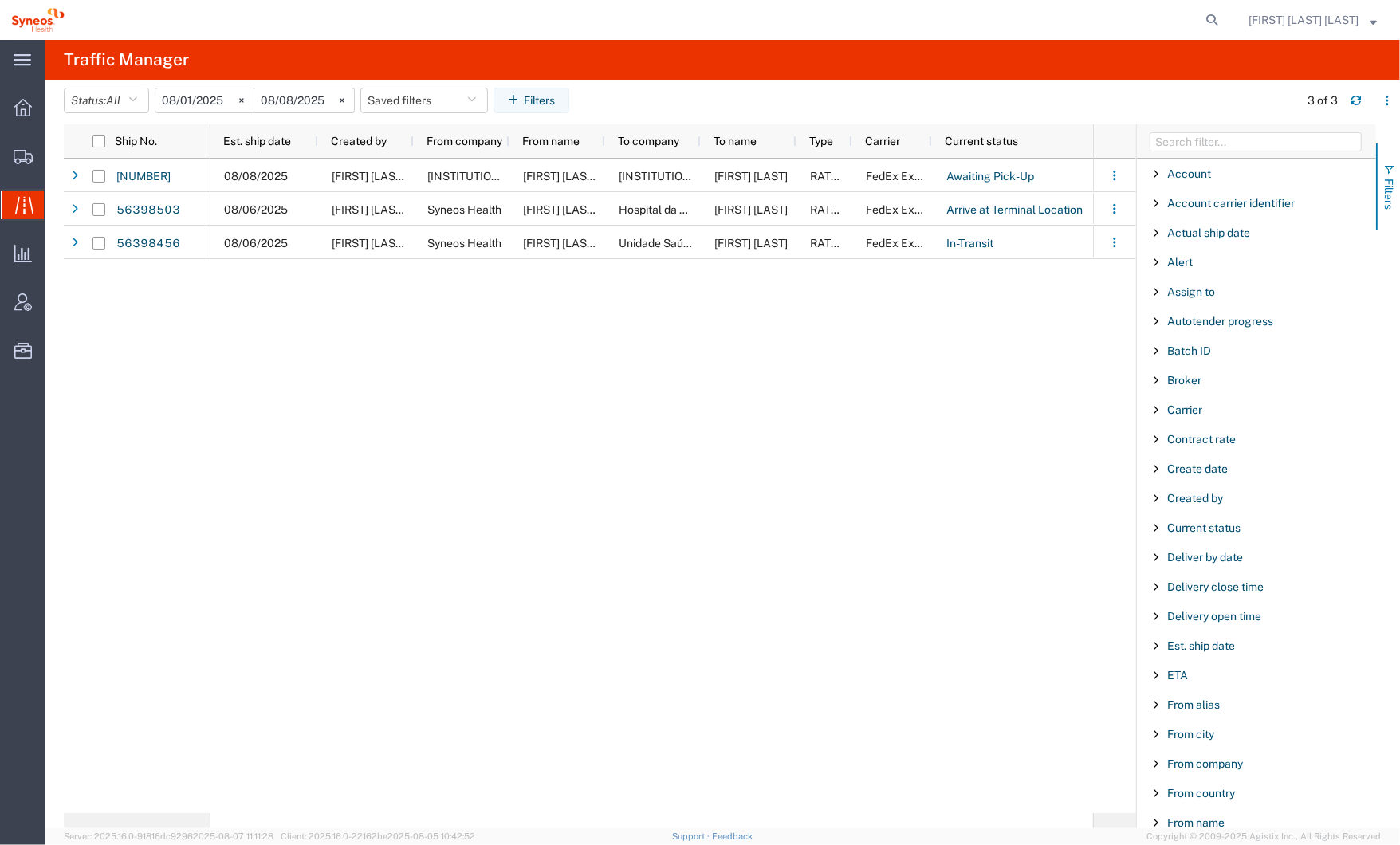 click at bounding box center (1389, 170) 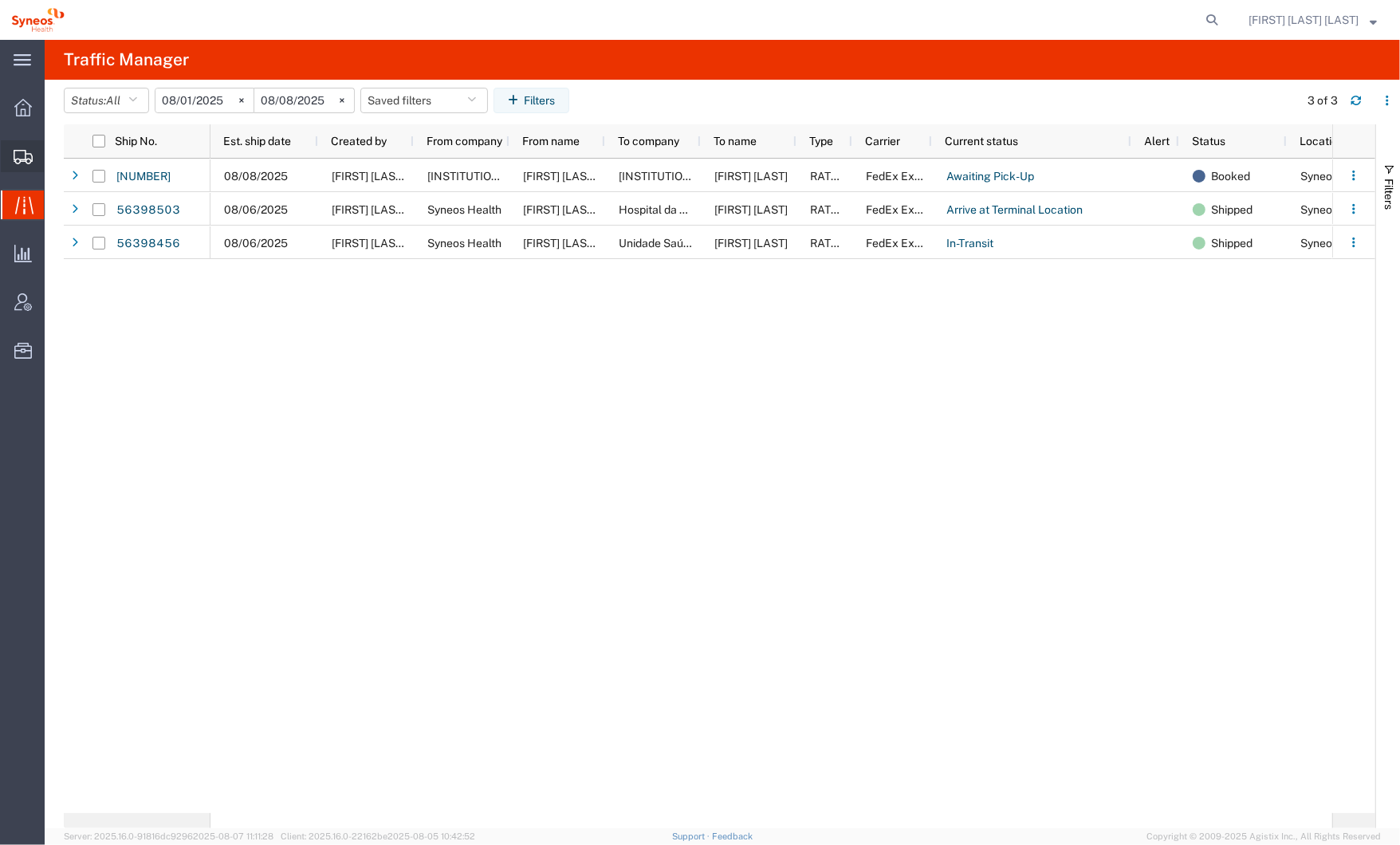 click on "Shipments" 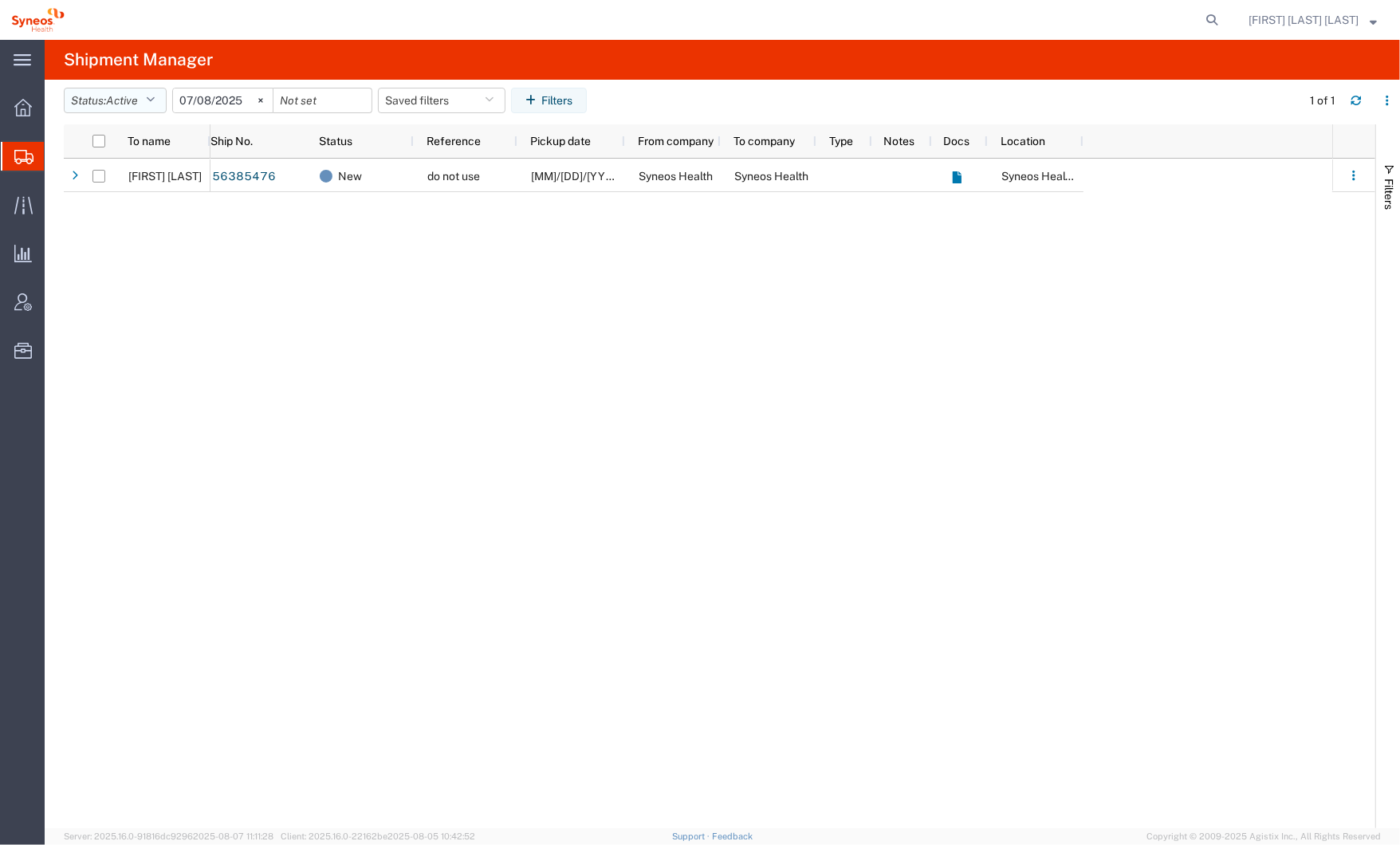 click on "Active" 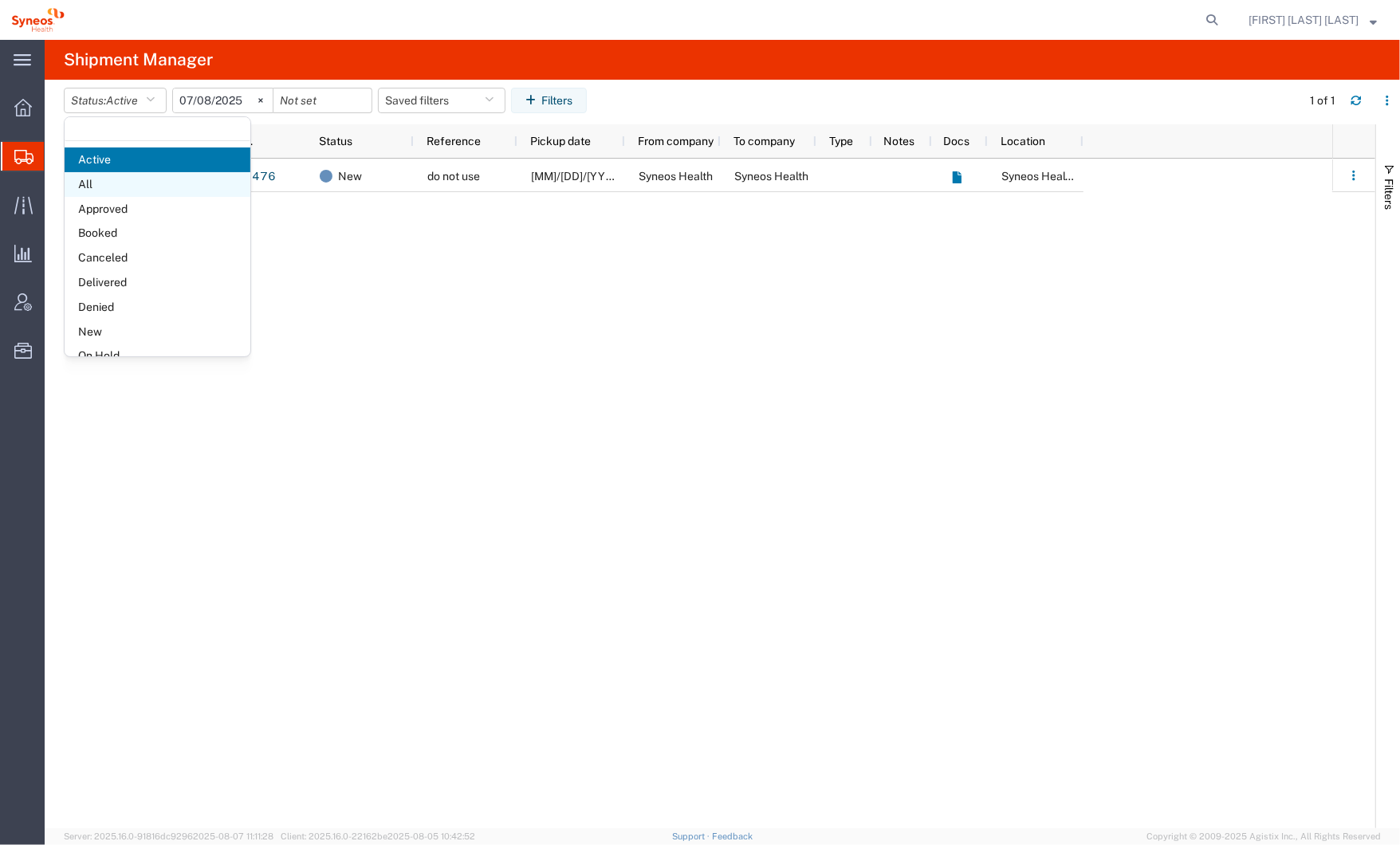 click on "All" 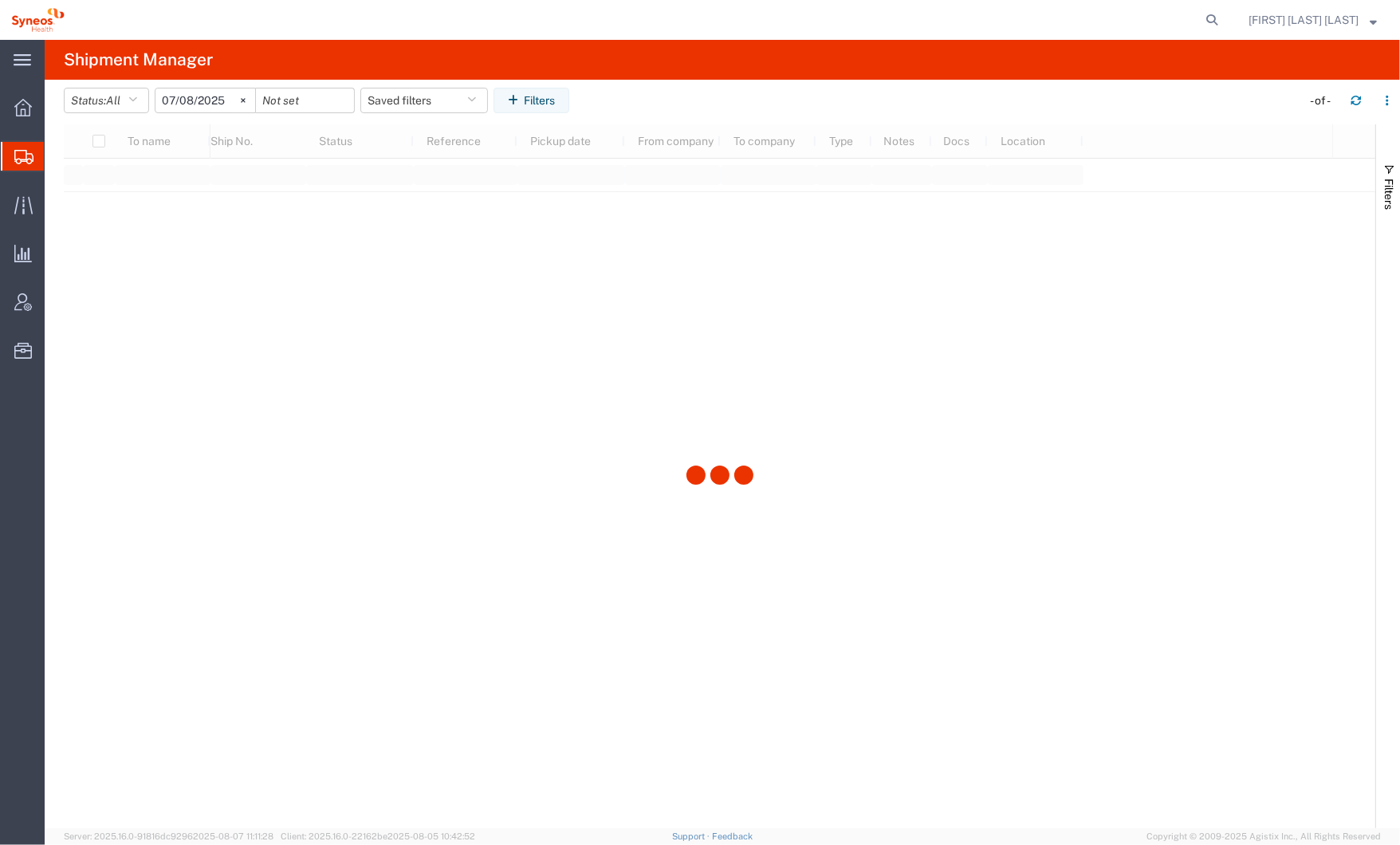 click on "2025-07-08" 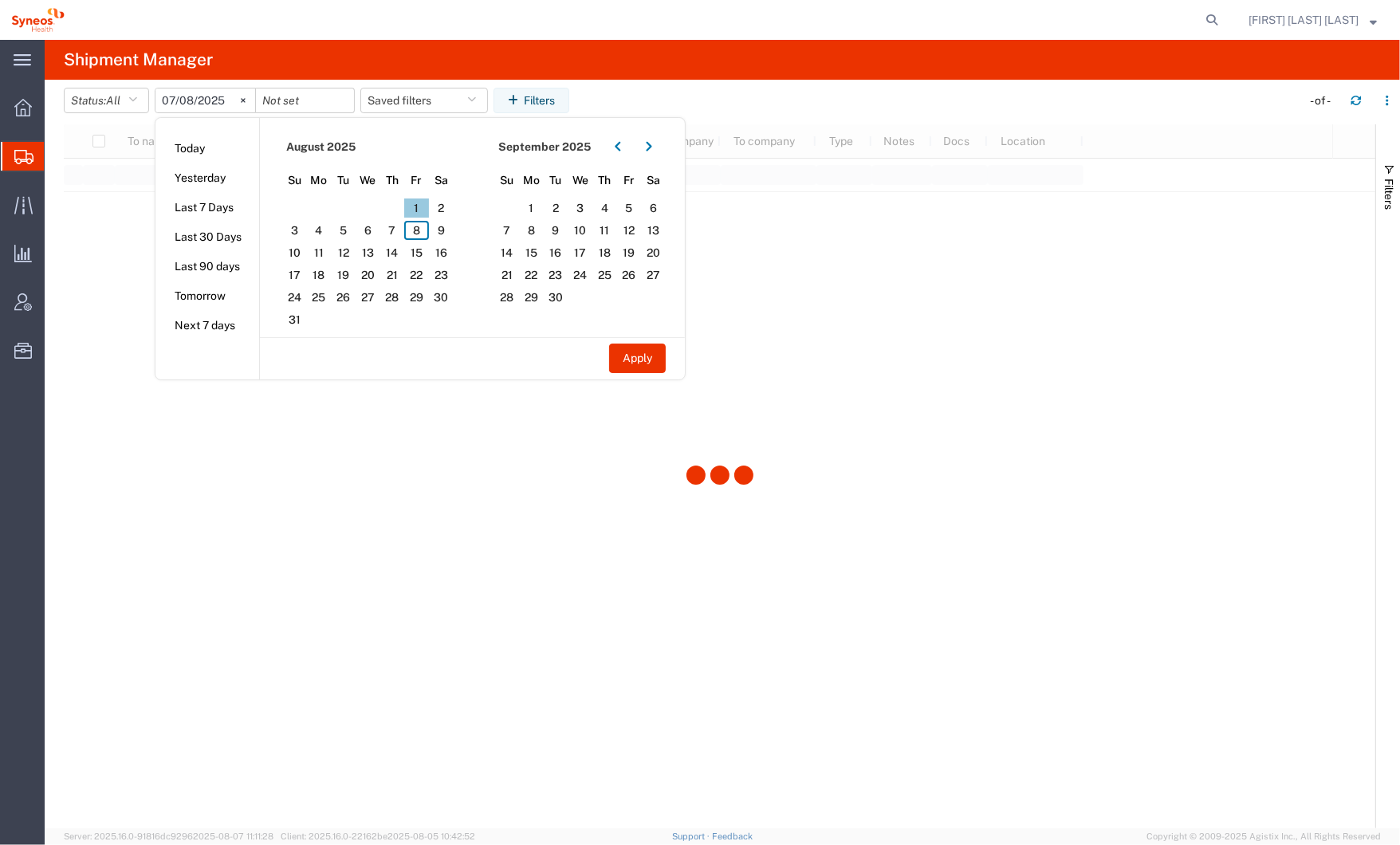 click on "1" 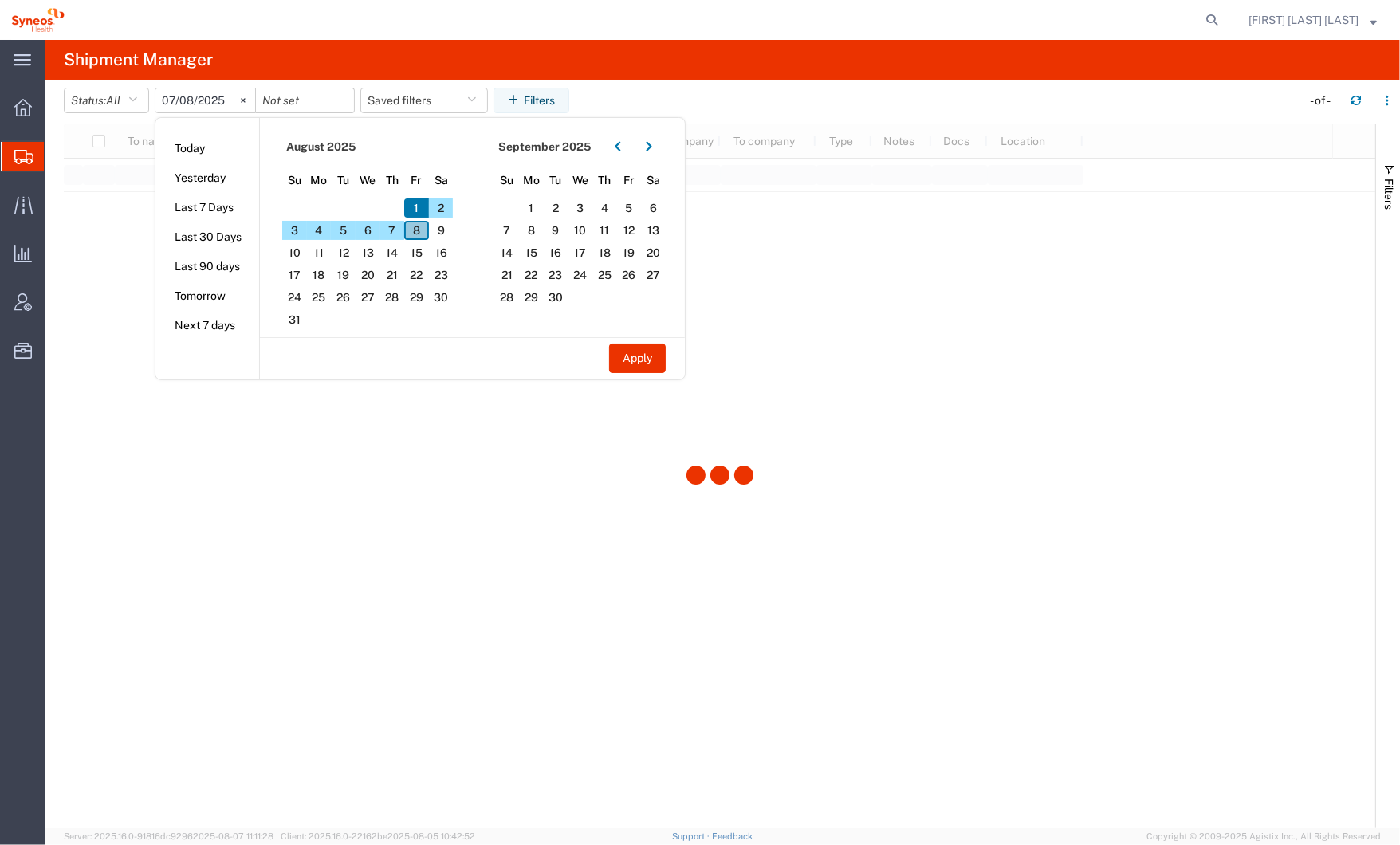 click on "8" 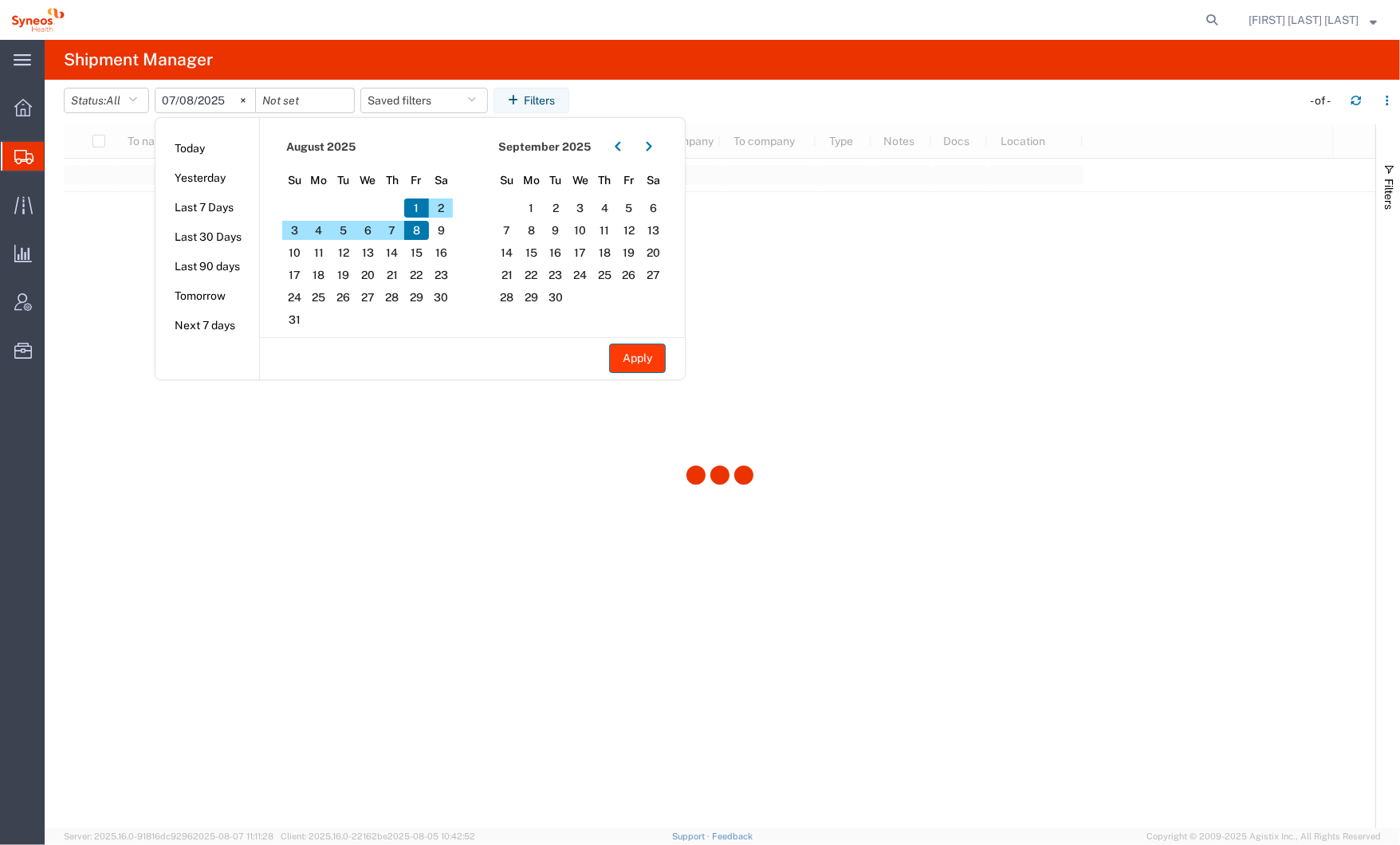 click on "Apply" 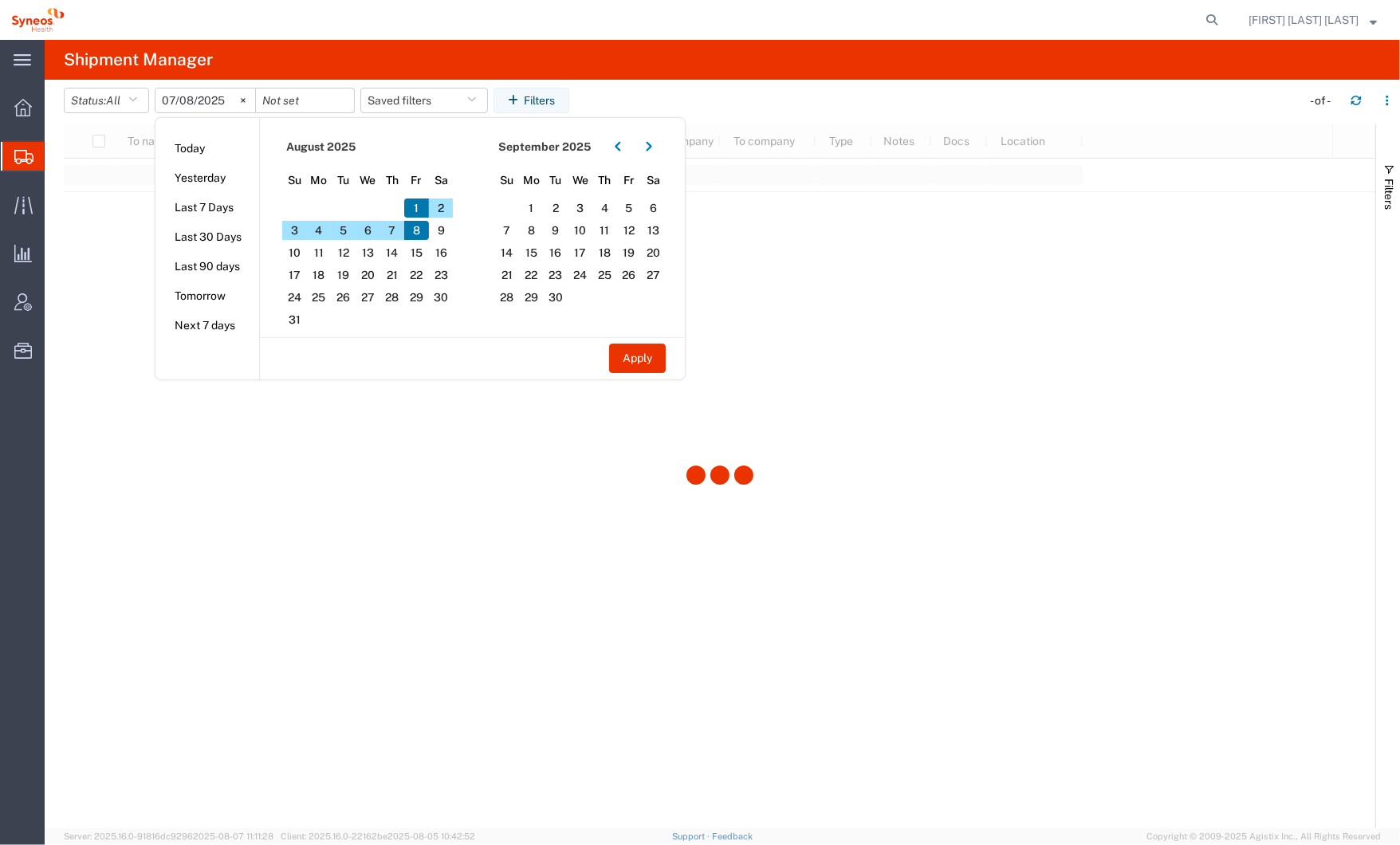 type on "2025-08-01" 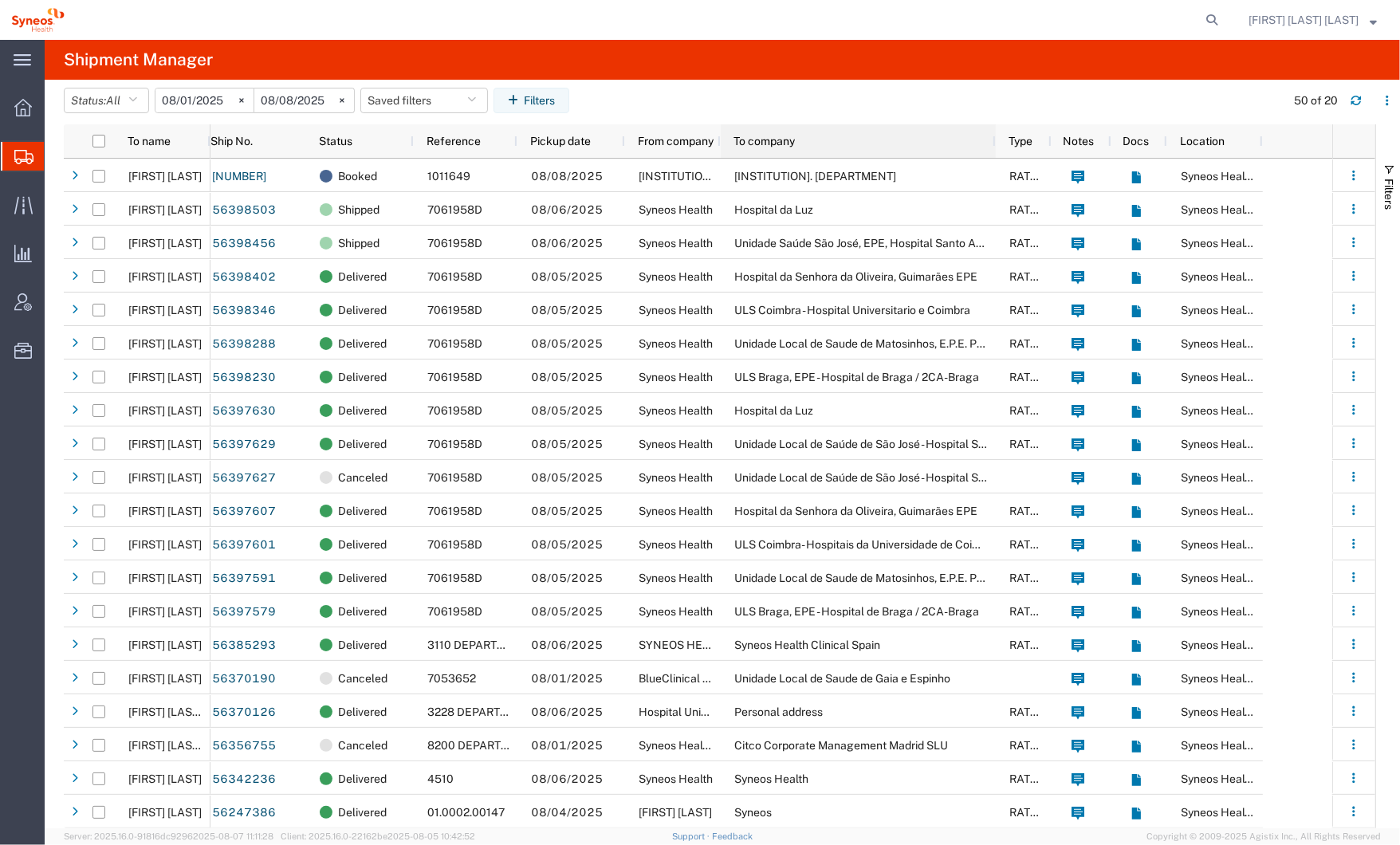 drag, startPoint x: 813, startPoint y: 139, endPoint x: 985, endPoint y: 158, distance: 173.04624 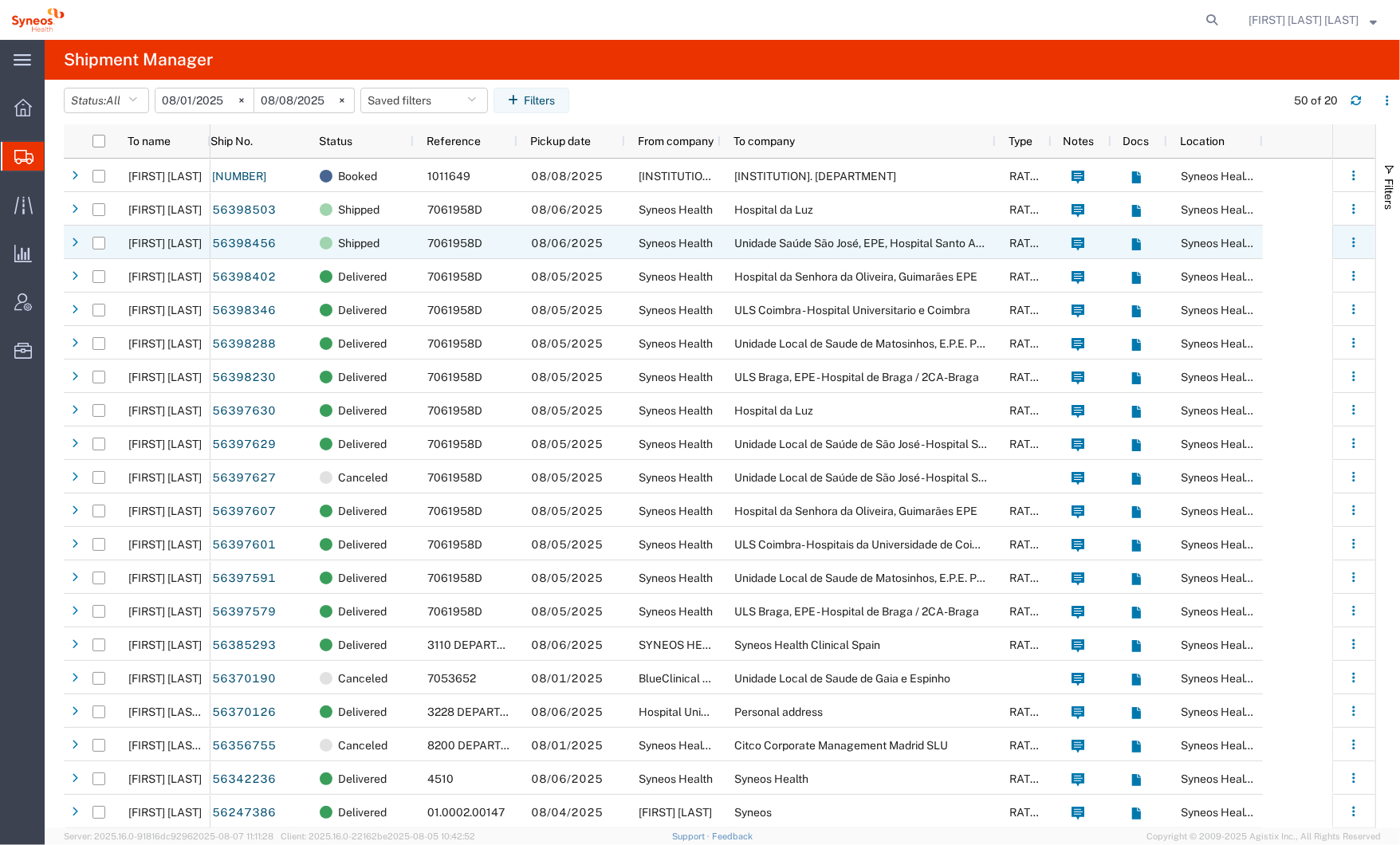 scroll, scrollTop: 0, scrollLeft: 0, axis: both 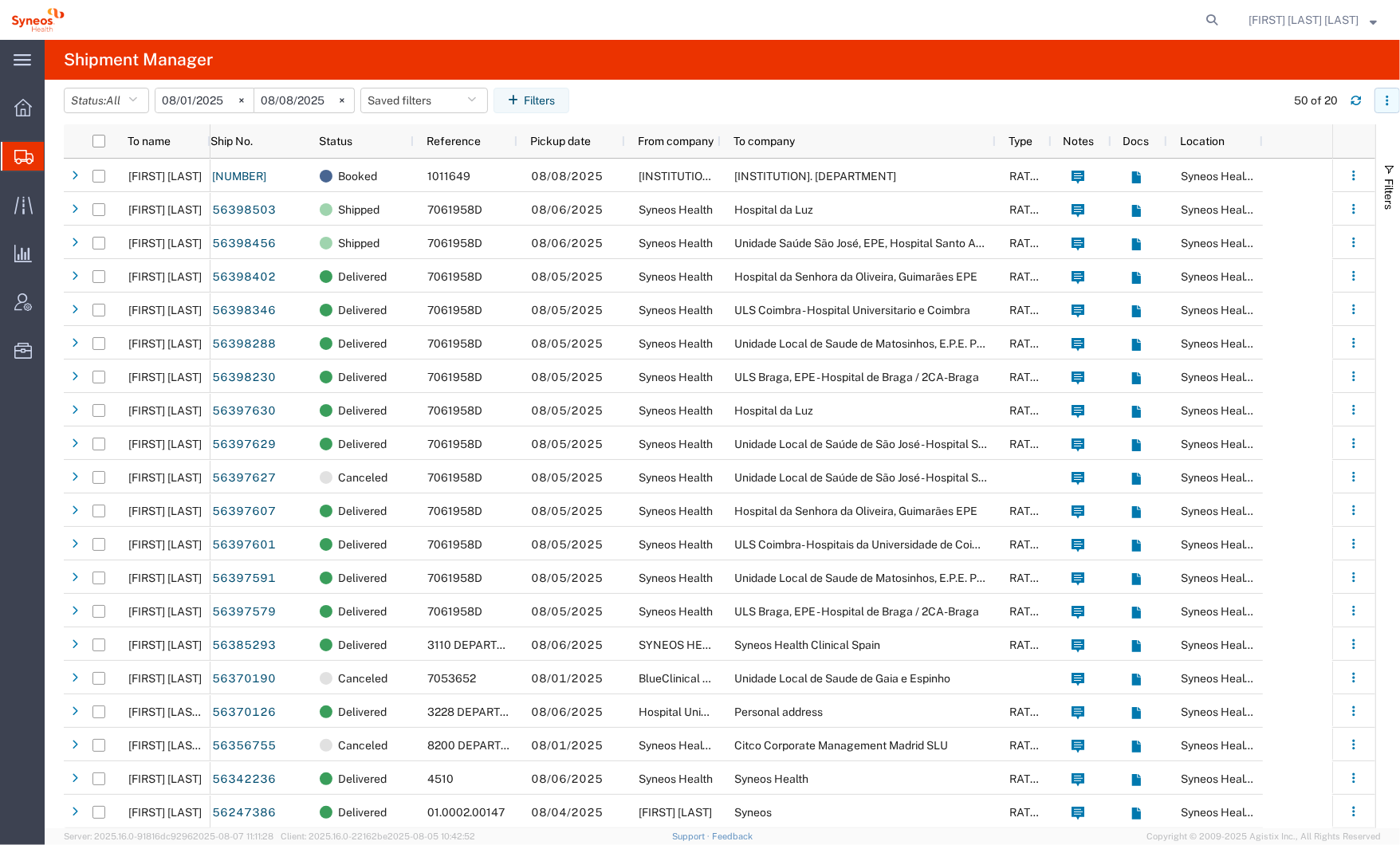 click 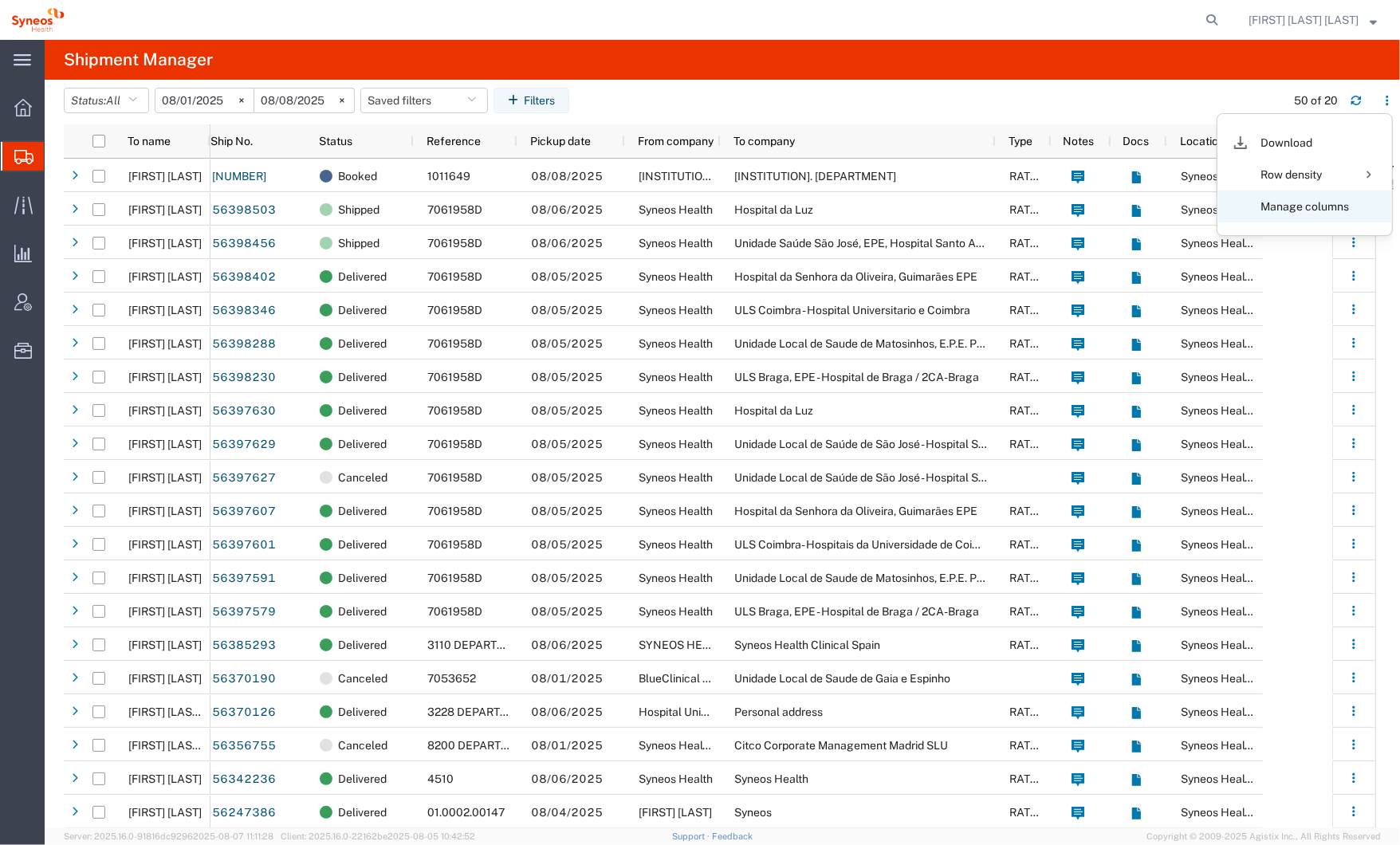 click on "Manage columns" 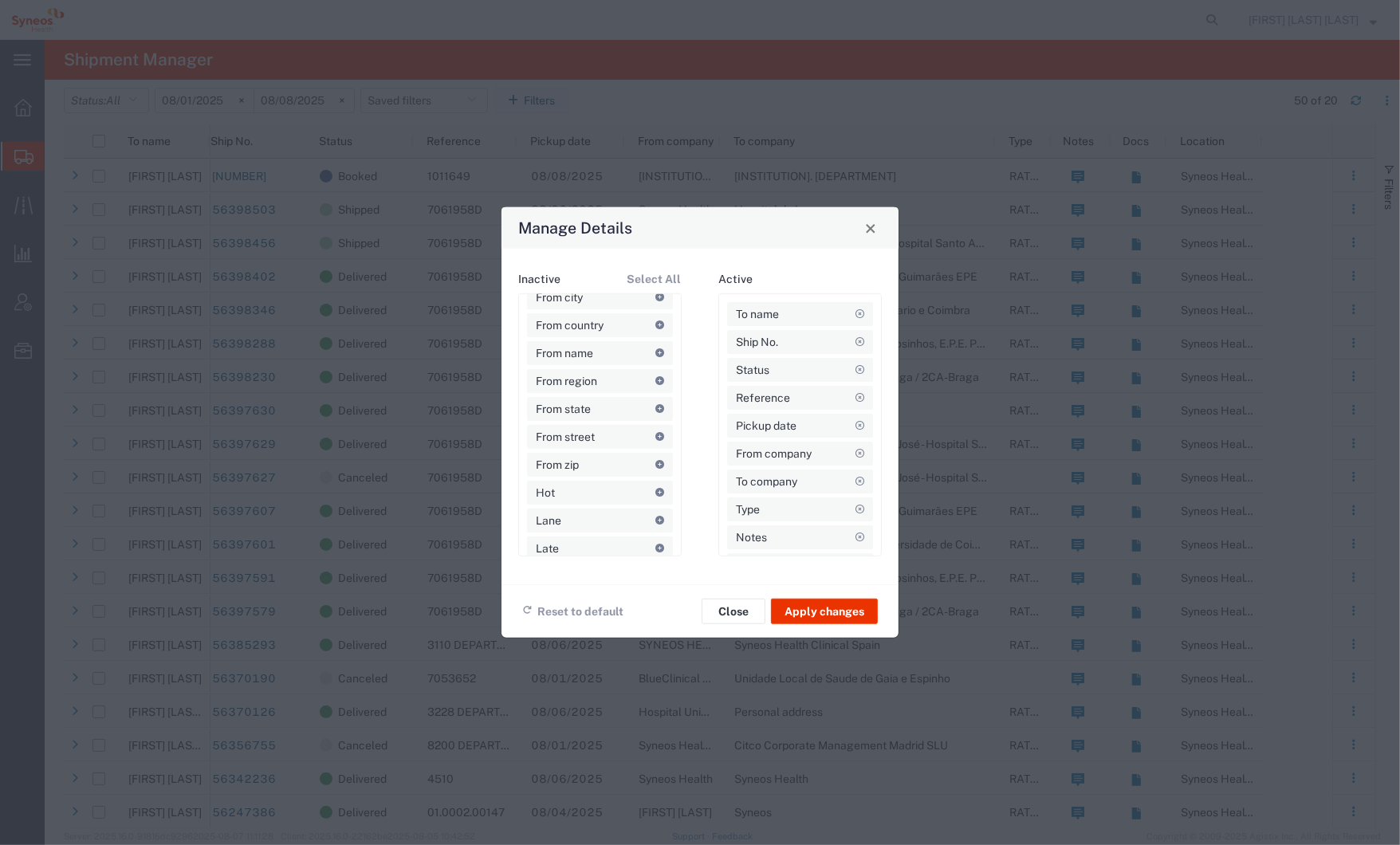 scroll, scrollTop: 483, scrollLeft: 0, axis: vertical 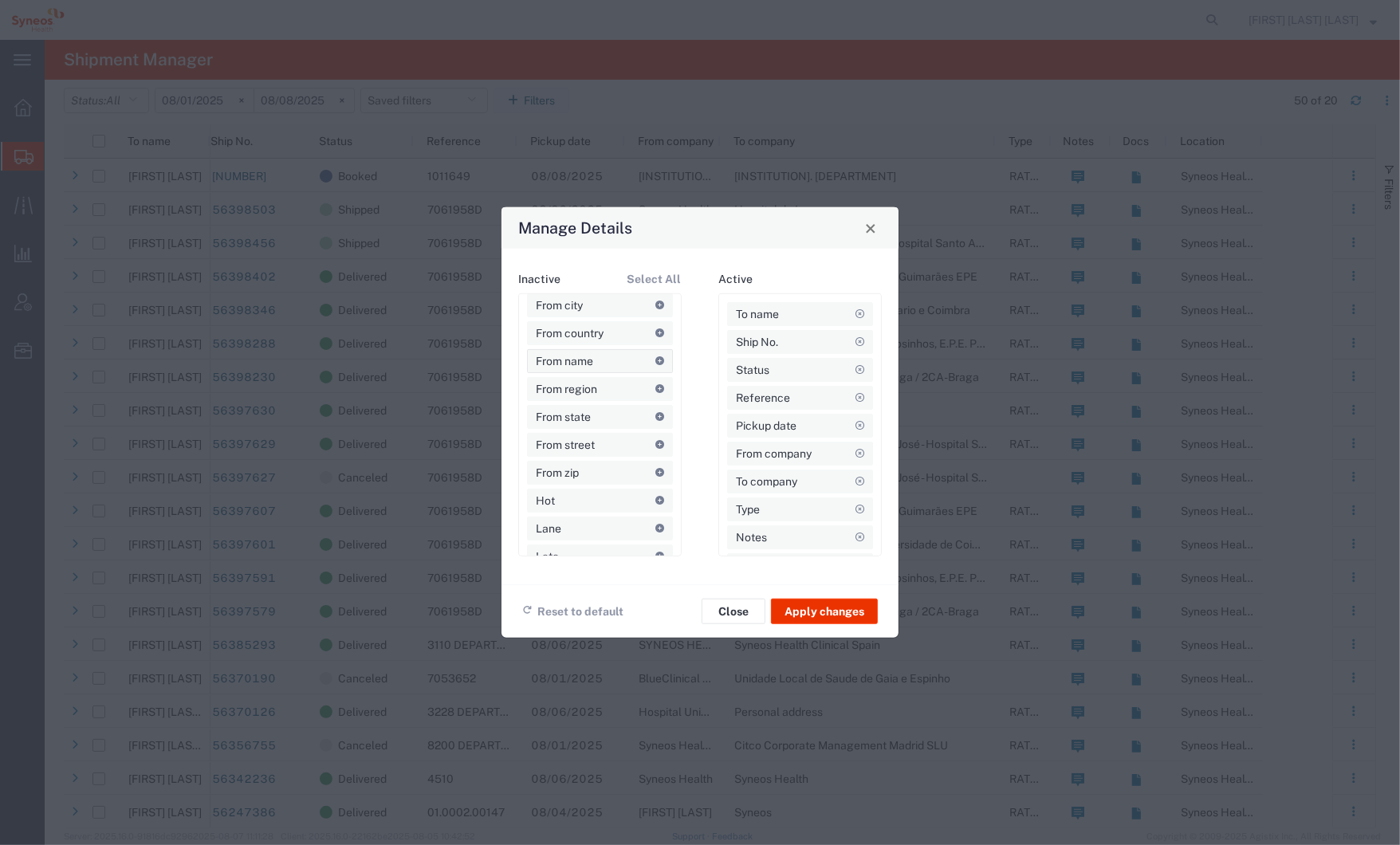 click on "From name" 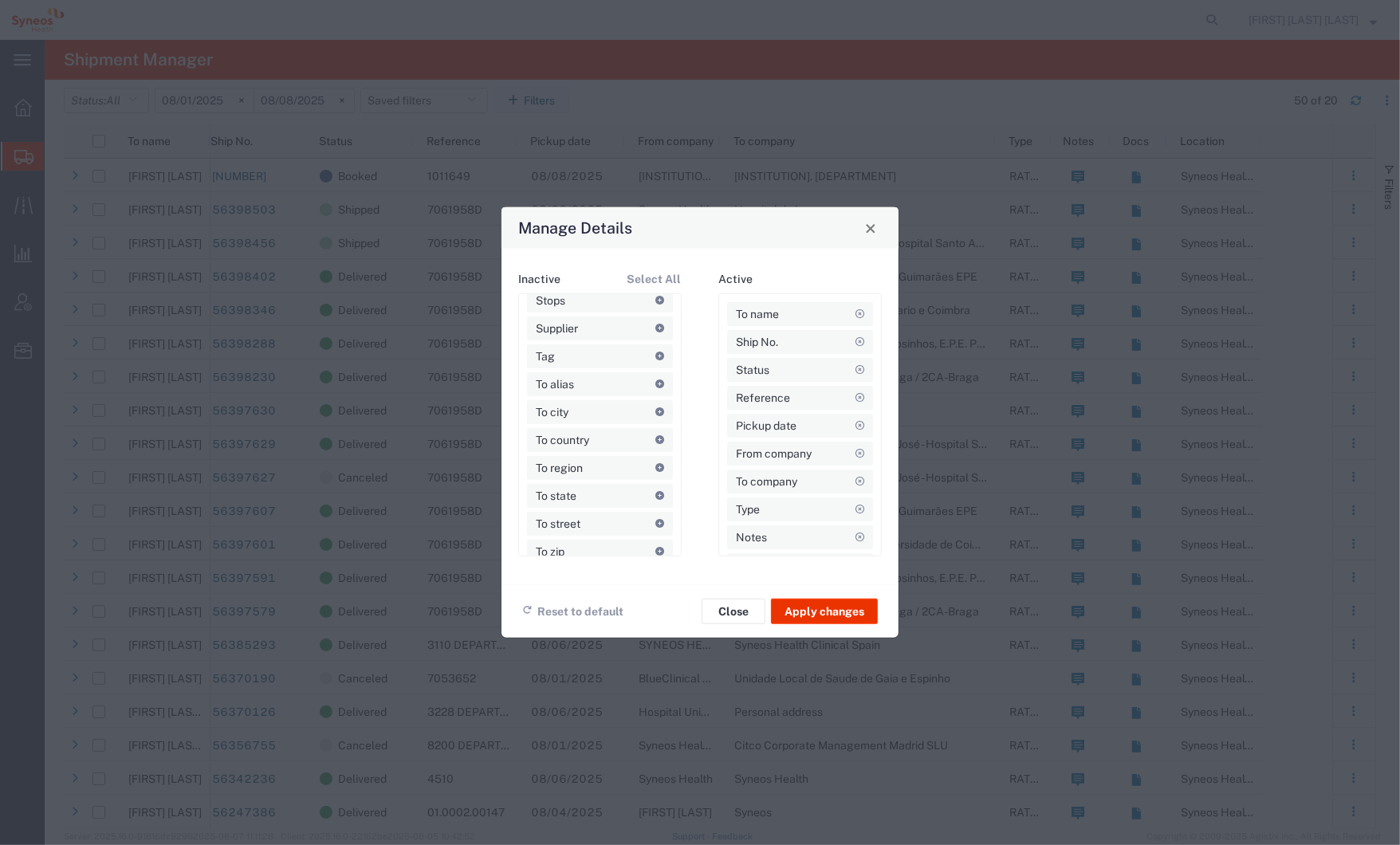 scroll, scrollTop: 1118, scrollLeft: 0, axis: vertical 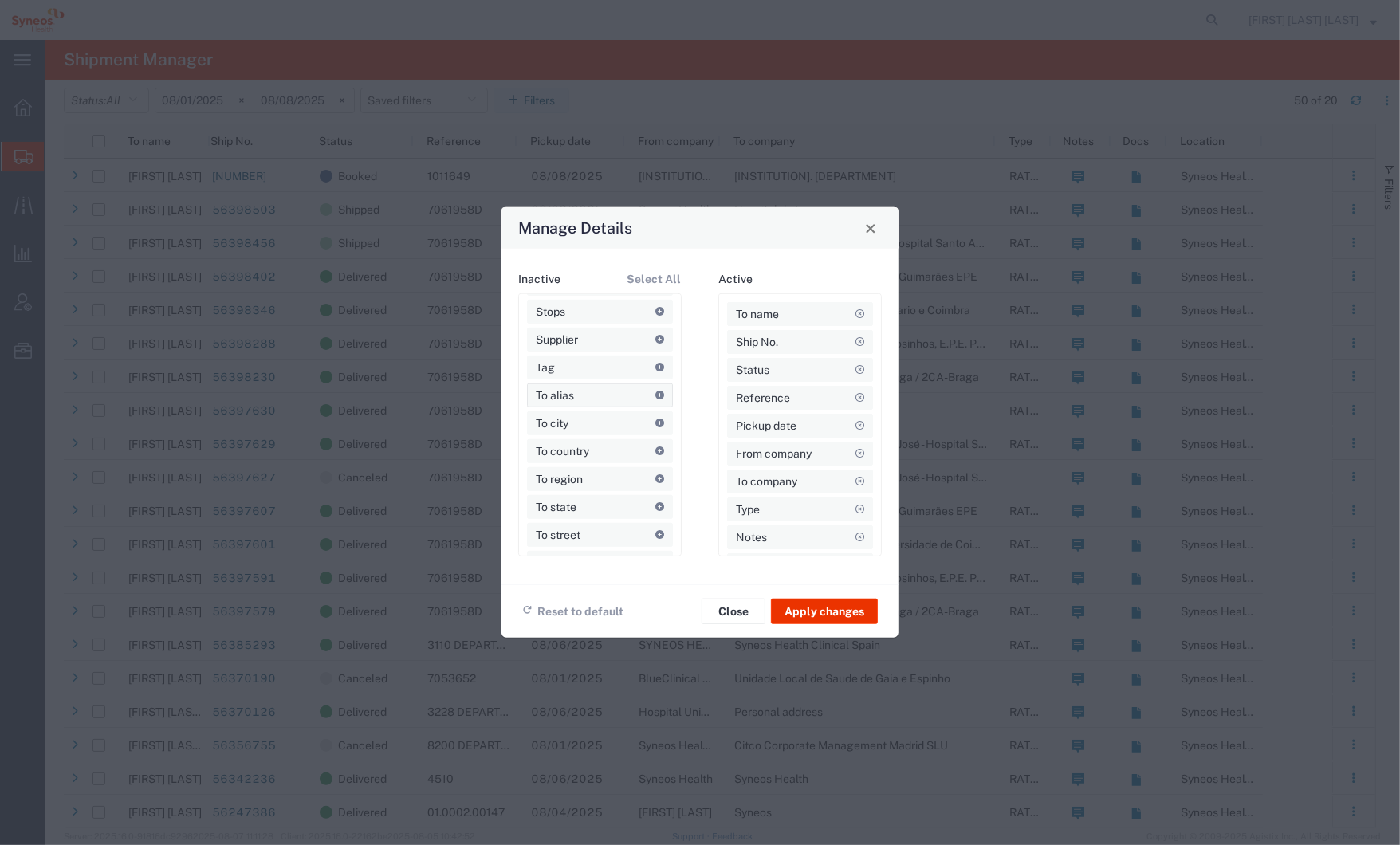 click on "To alias" 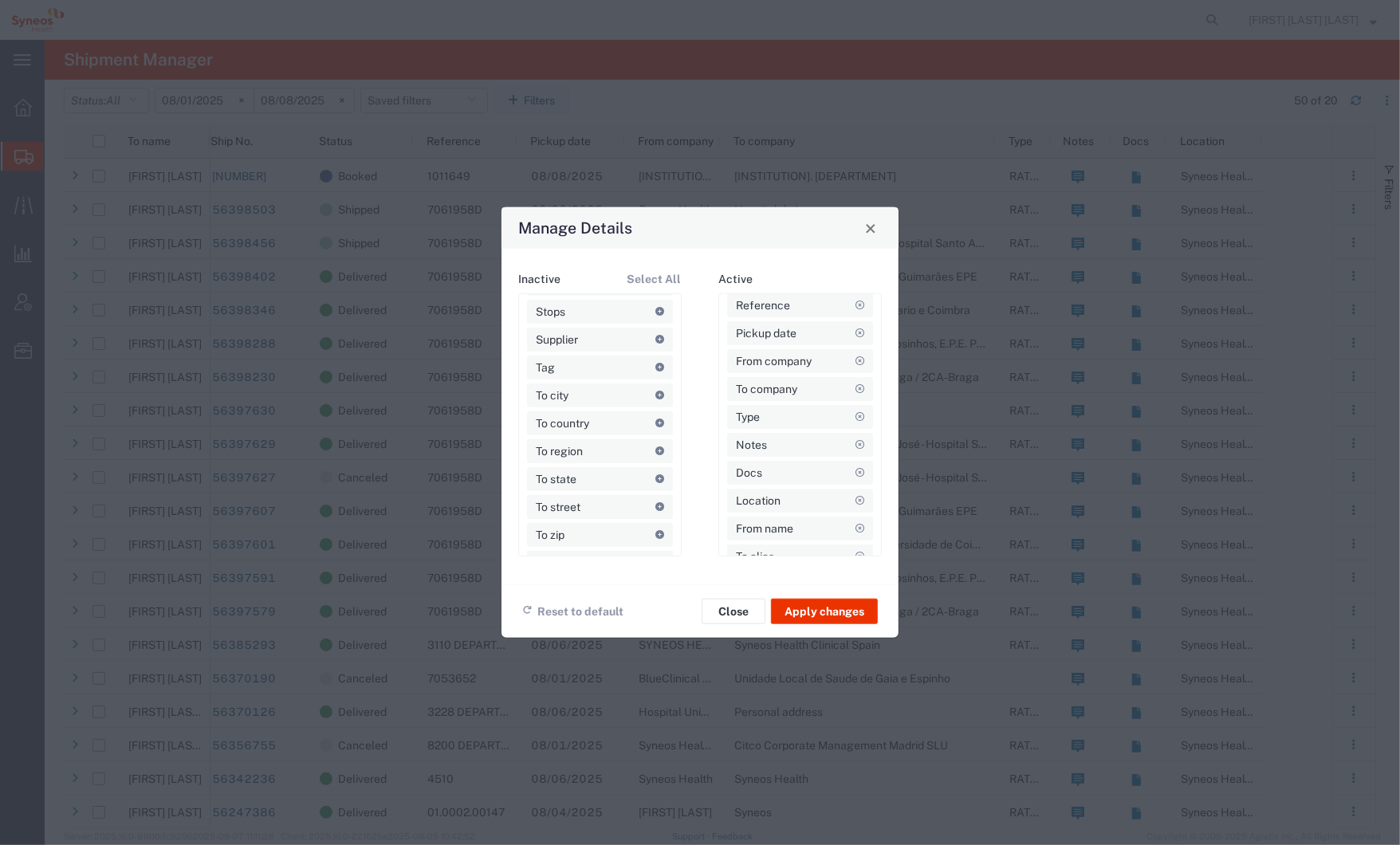 scroll, scrollTop: 104, scrollLeft: 0, axis: vertical 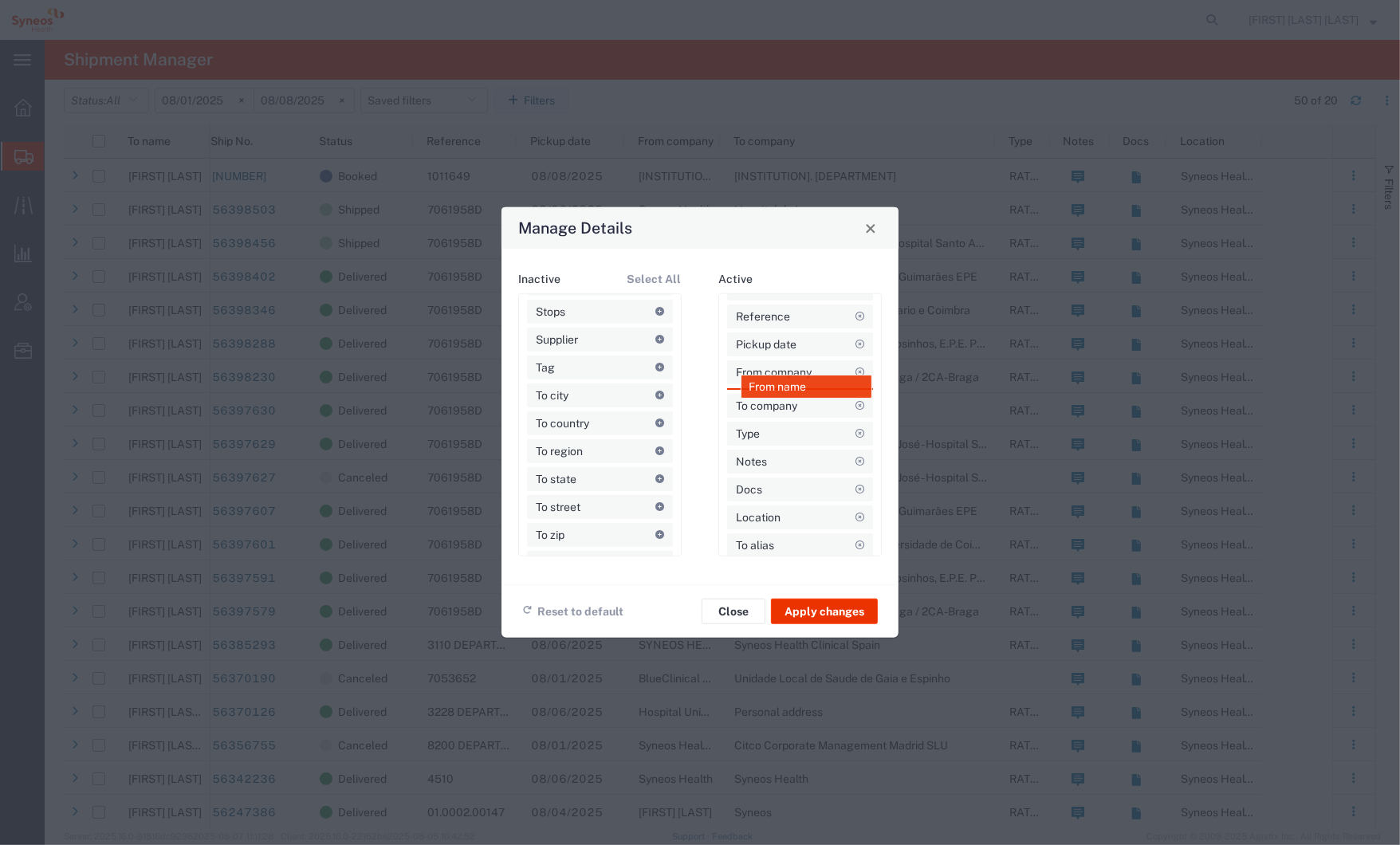 drag, startPoint x: 778, startPoint y: 515, endPoint x: 792, endPoint y: 384, distance: 131.74597 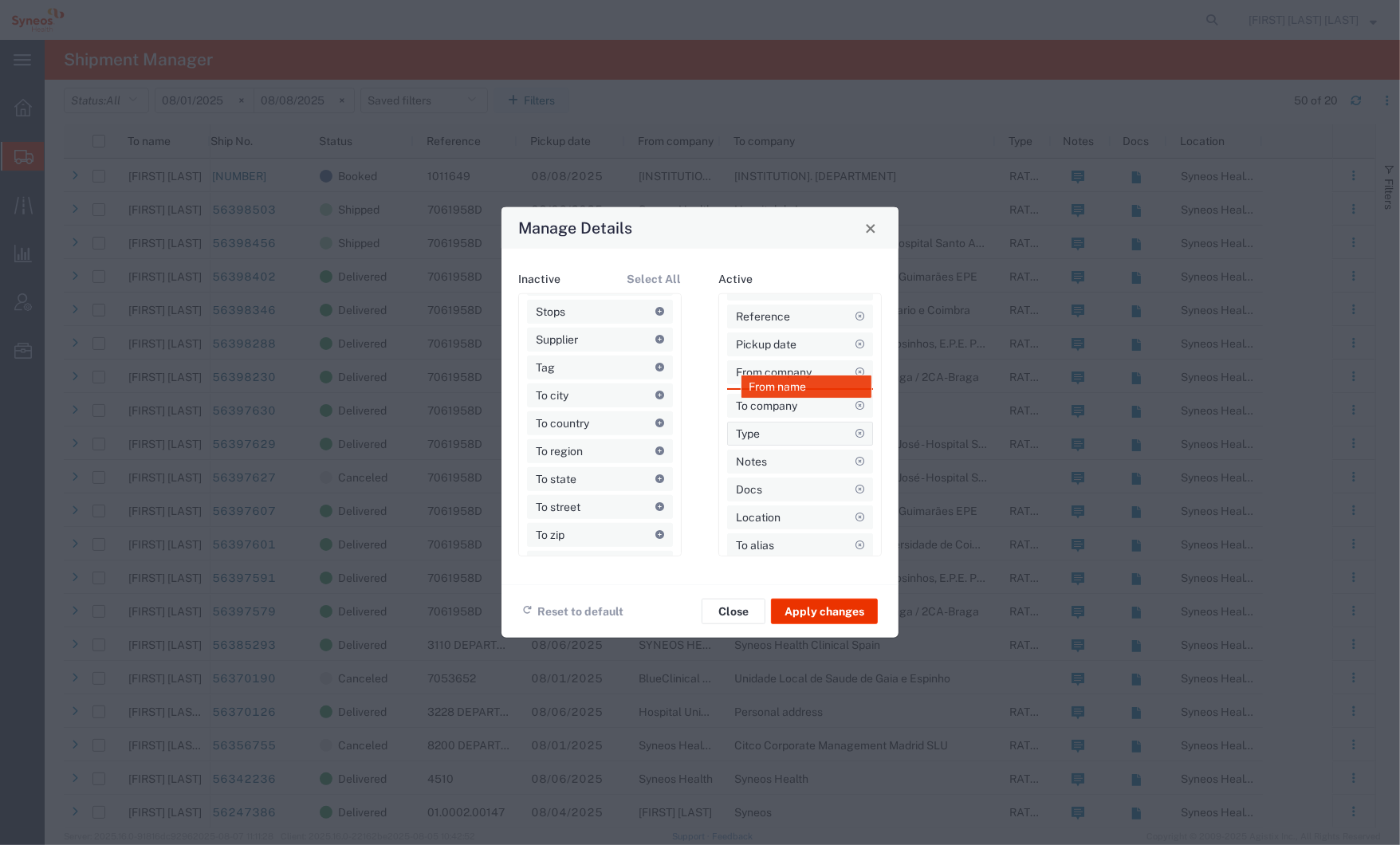 scroll, scrollTop: 104, scrollLeft: 0, axis: vertical 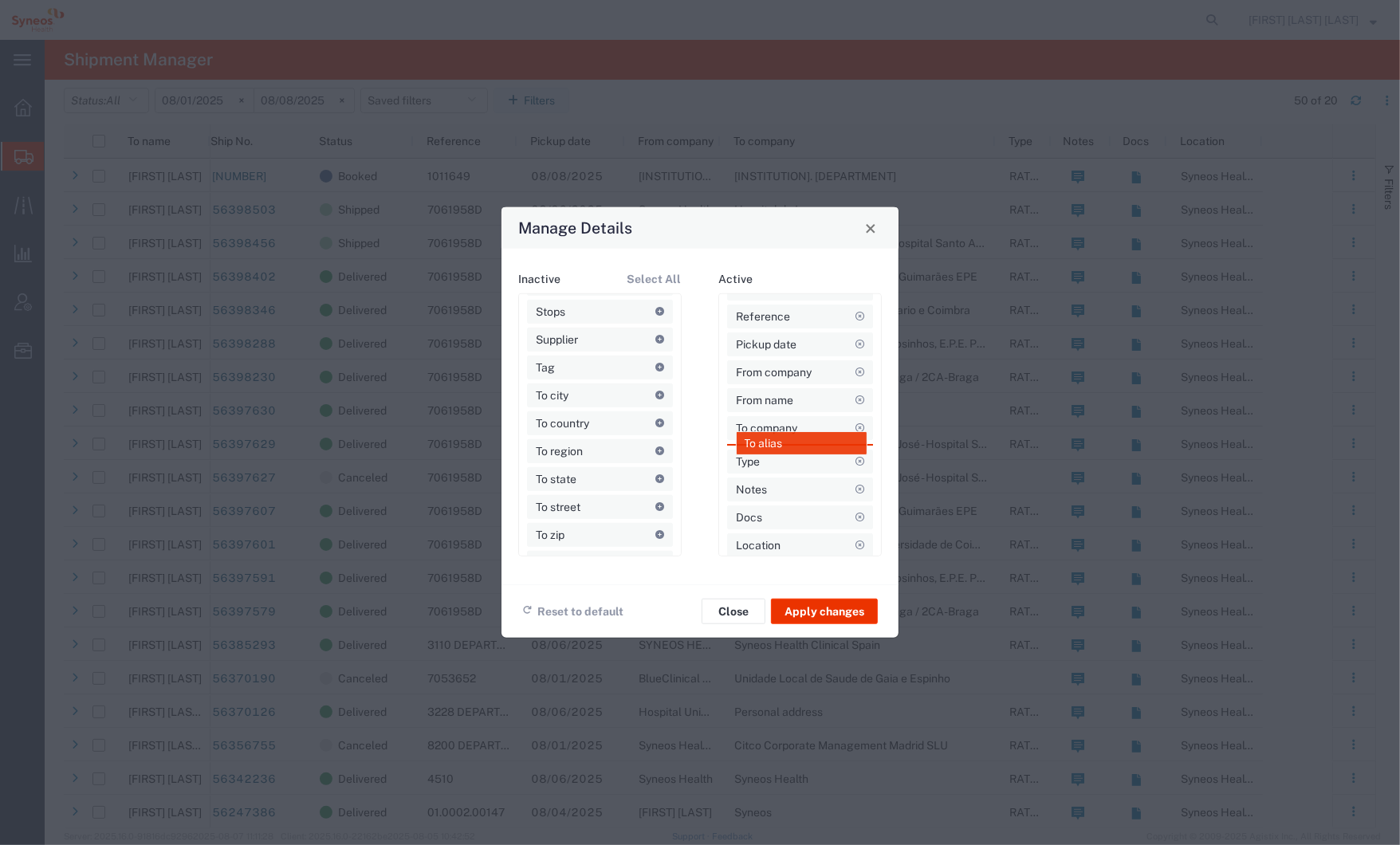 drag, startPoint x: 774, startPoint y: 543, endPoint x: 784, endPoint y: 442, distance: 101.49384 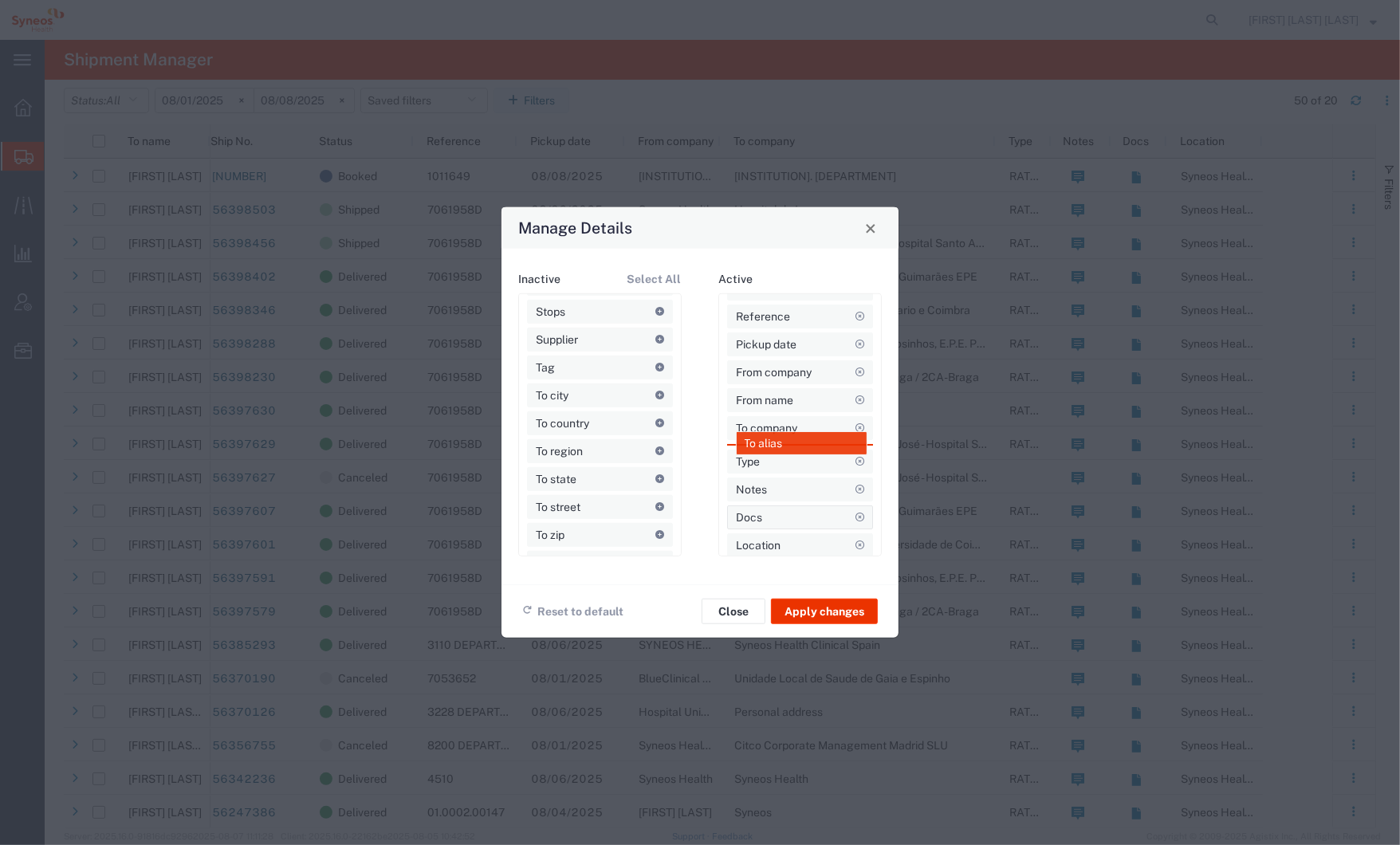 scroll, scrollTop: 104, scrollLeft: 0, axis: vertical 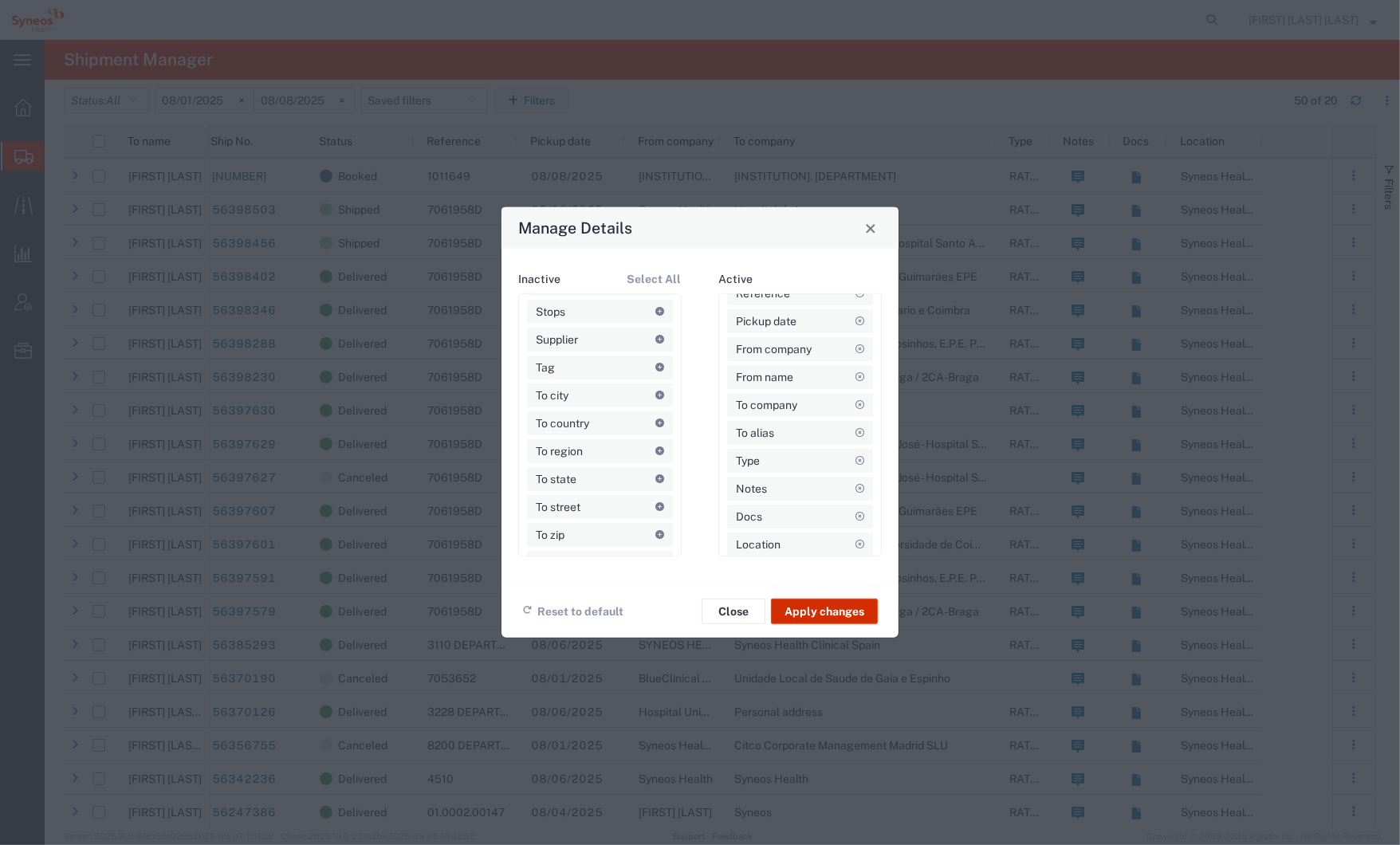 click on "Apply changes" 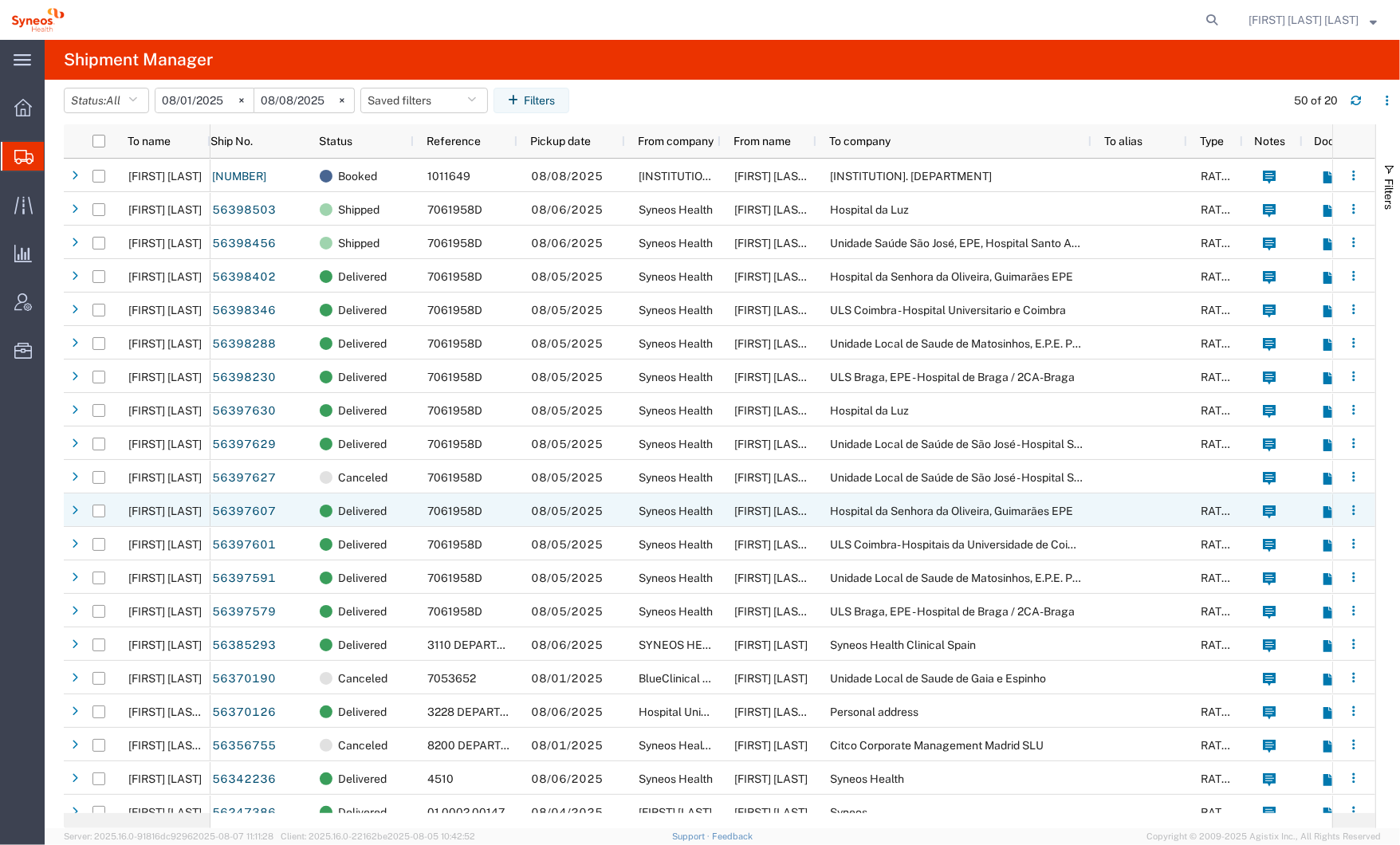 scroll, scrollTop: 0, scrollLeft: 0, axis: both 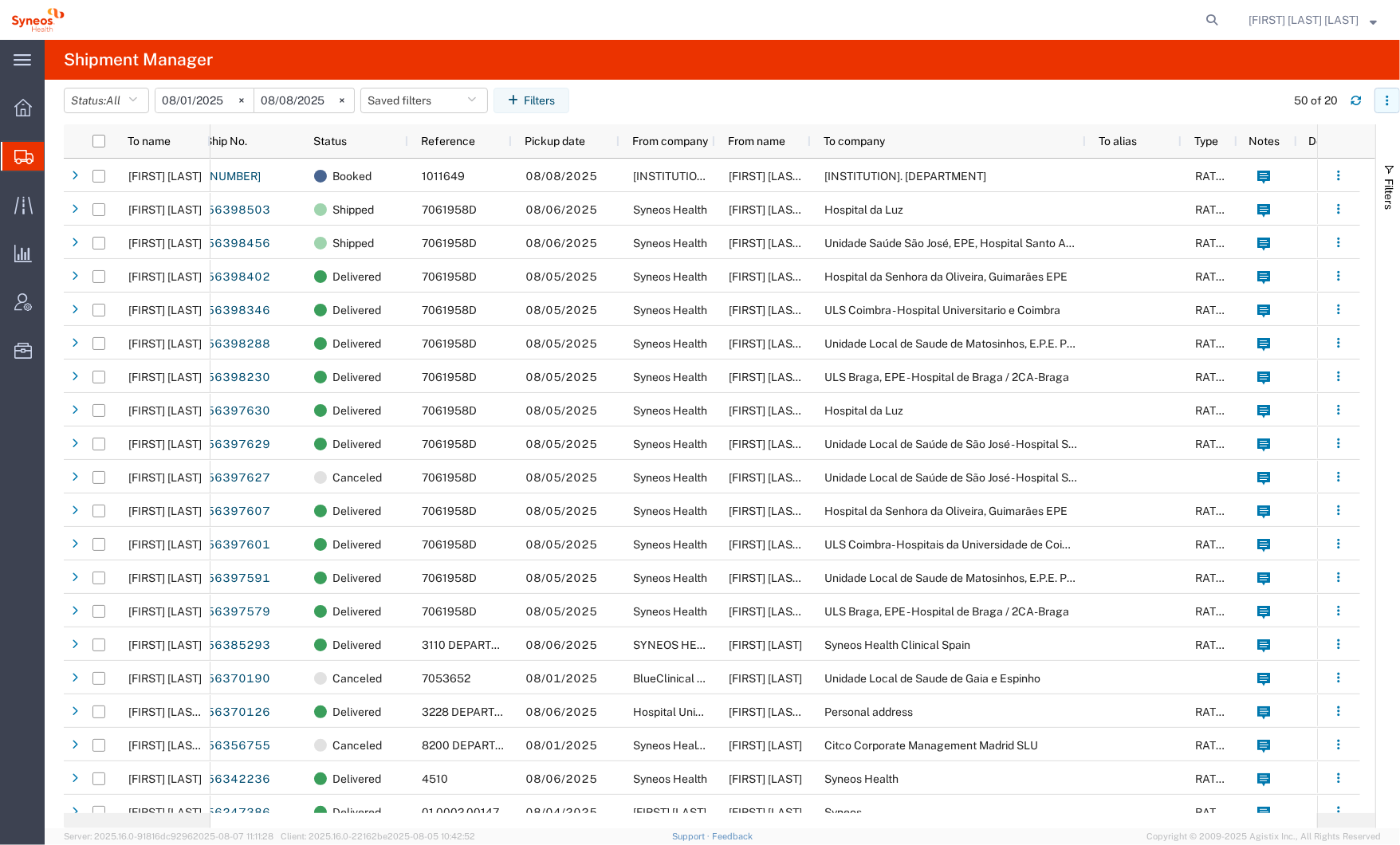 click 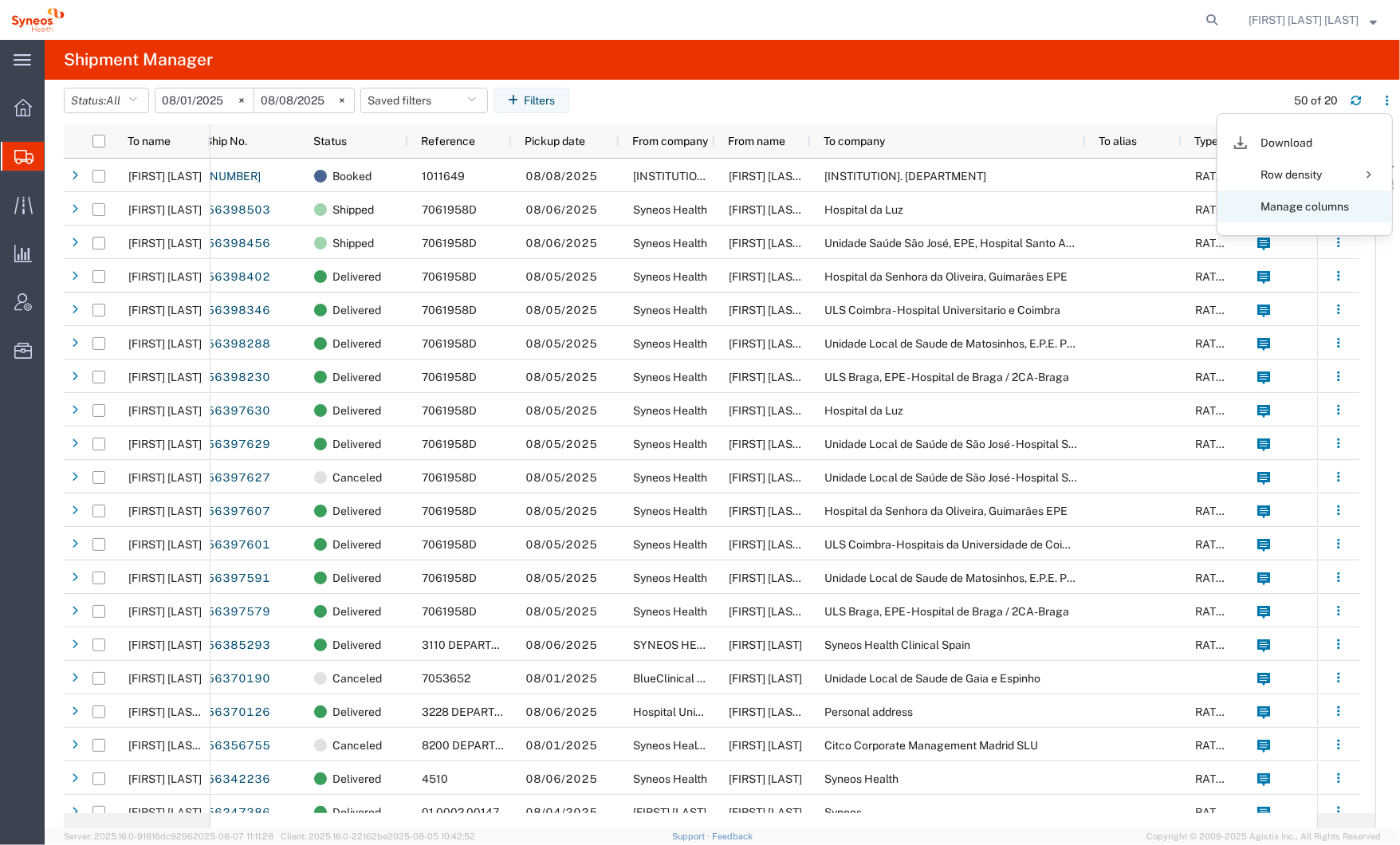 click on "Manage columns" 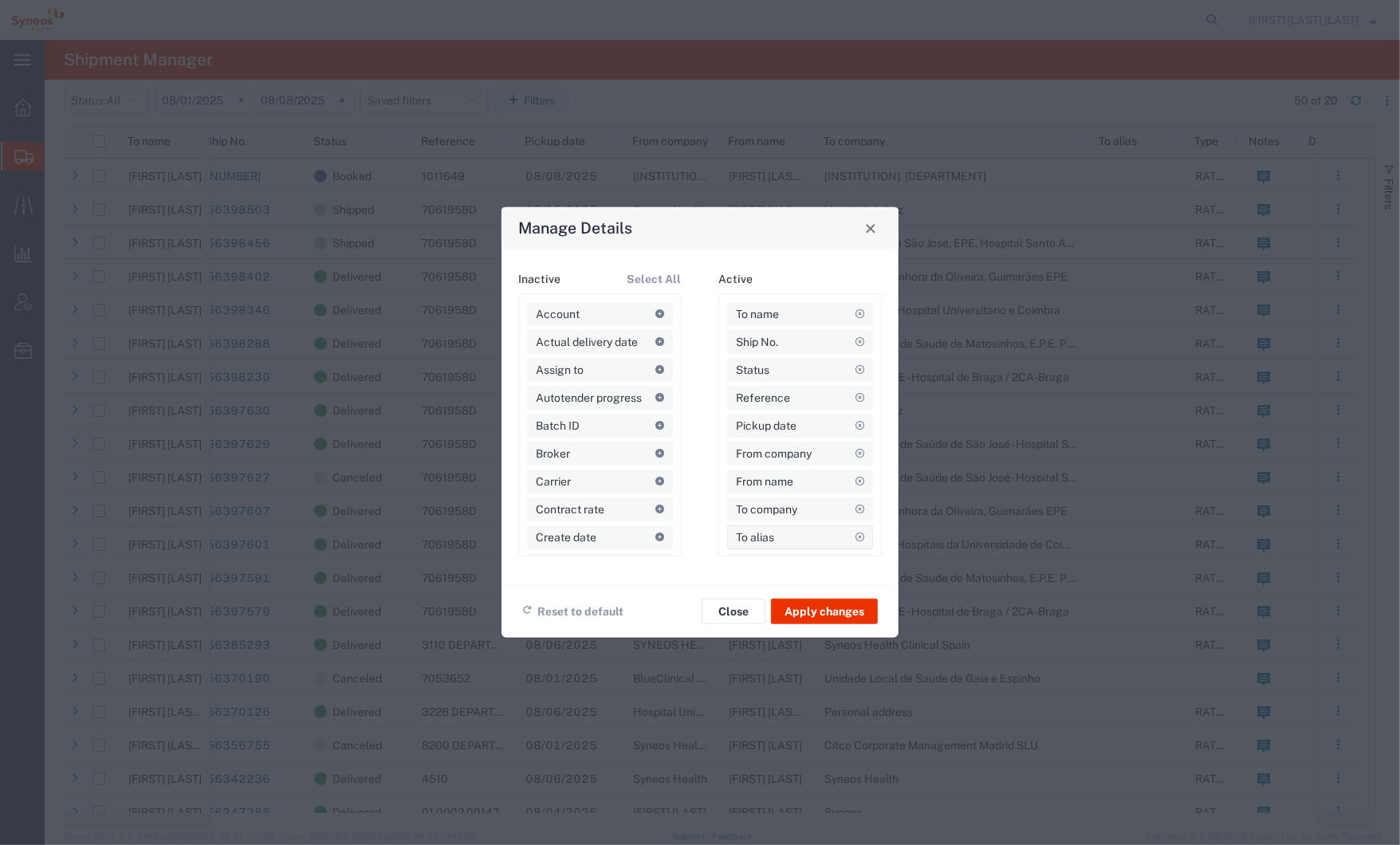 click 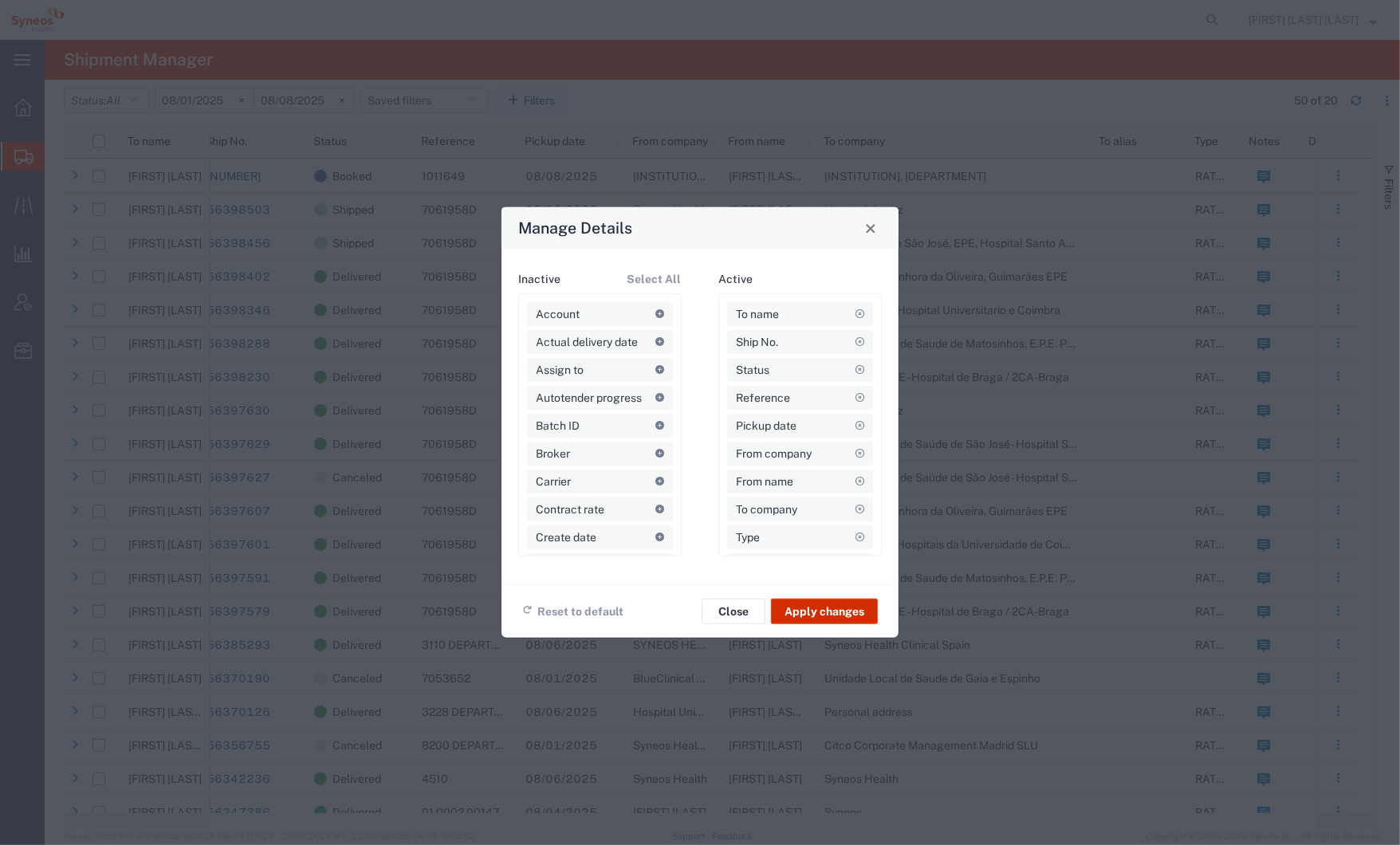 click on "Apply changes" 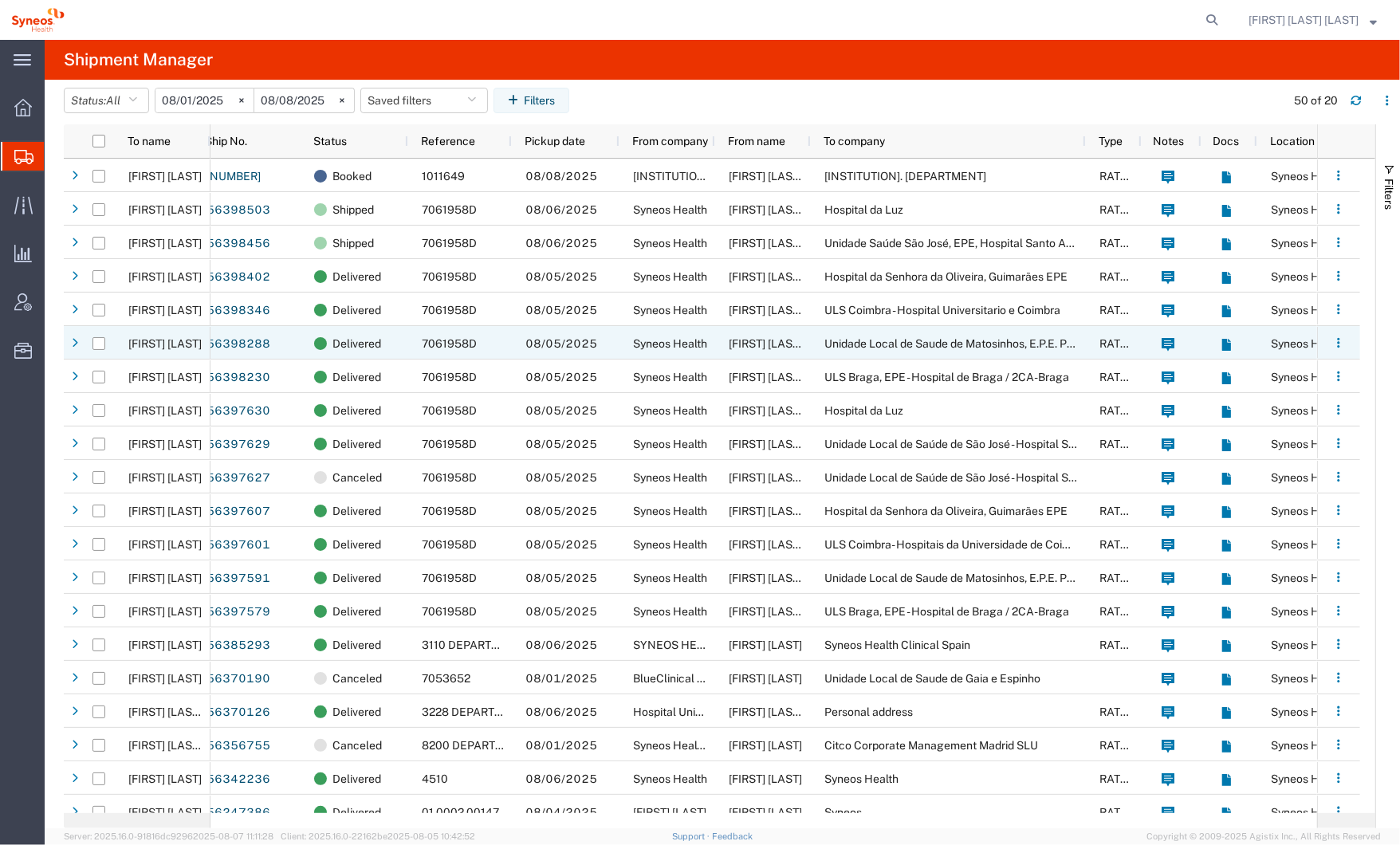 scroll, scrollTop: 15, scrollLeft: 0, axis: vertical 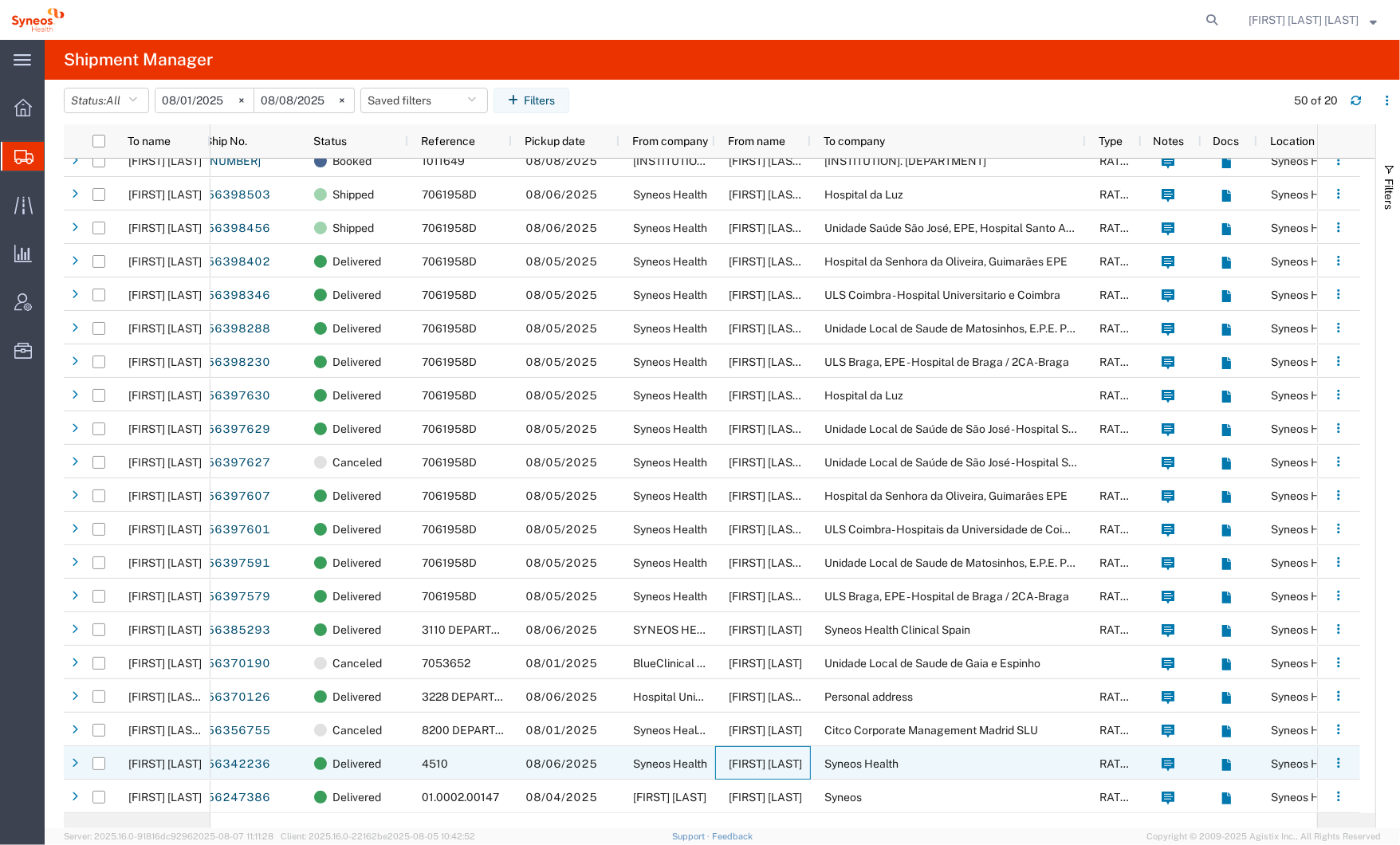 click on "[FIRST] [LAST]" 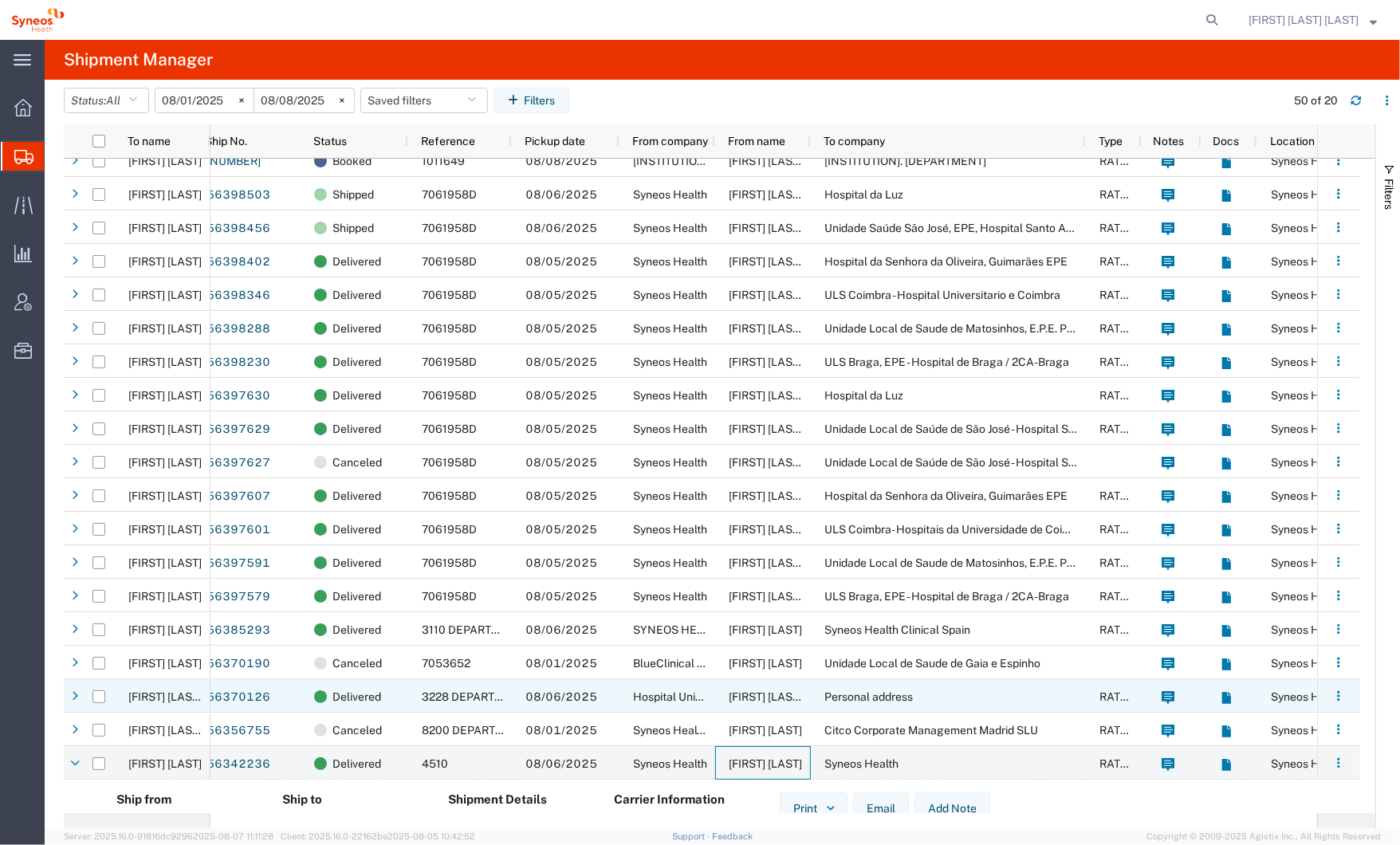 scroll, scrollTop: 65, scrollLeft: 0, axis: vertical 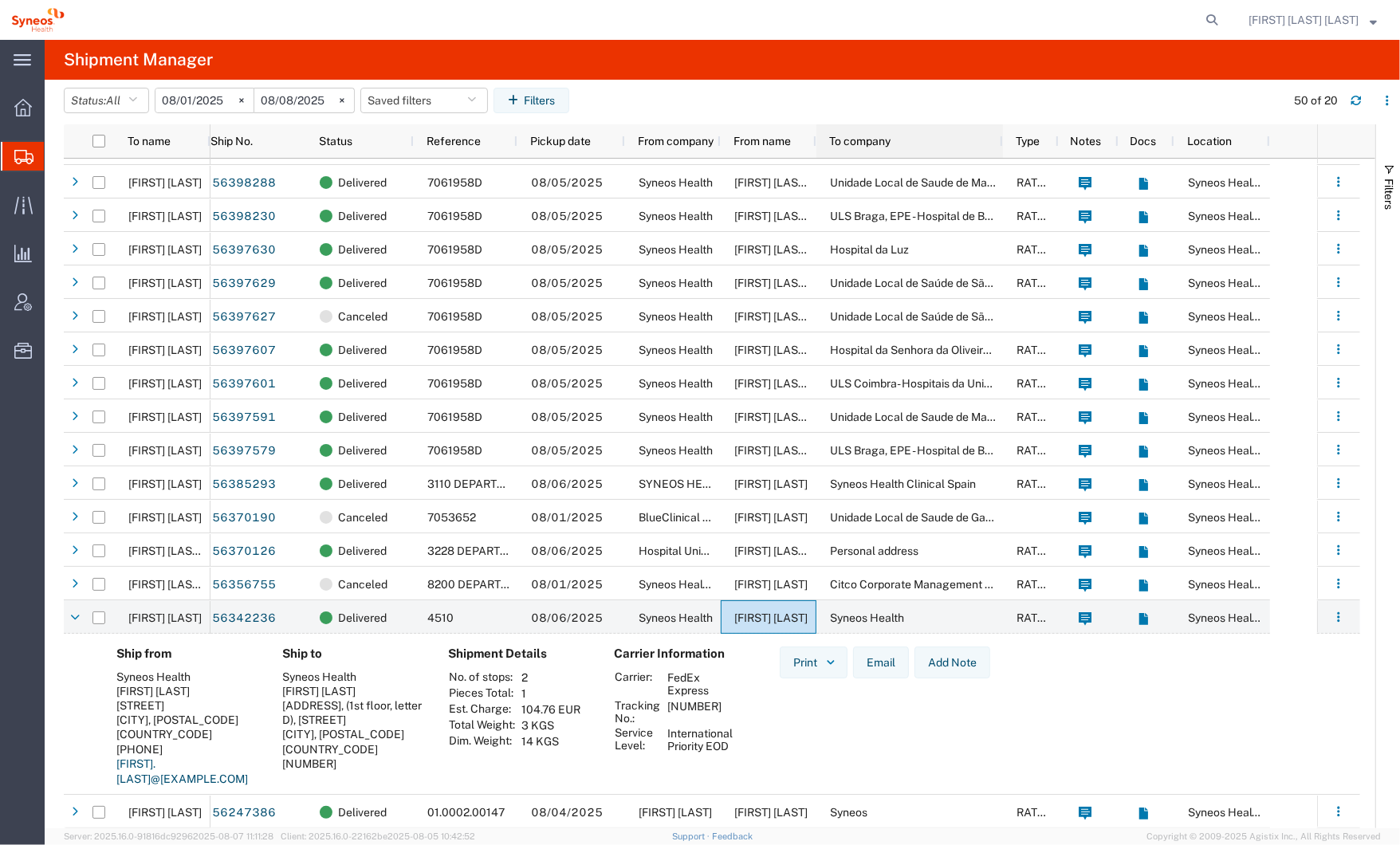 drag, startPoint x: 1048, startPoint y: 143, endPoint x: 960, endPoint y: 143, distance: 88 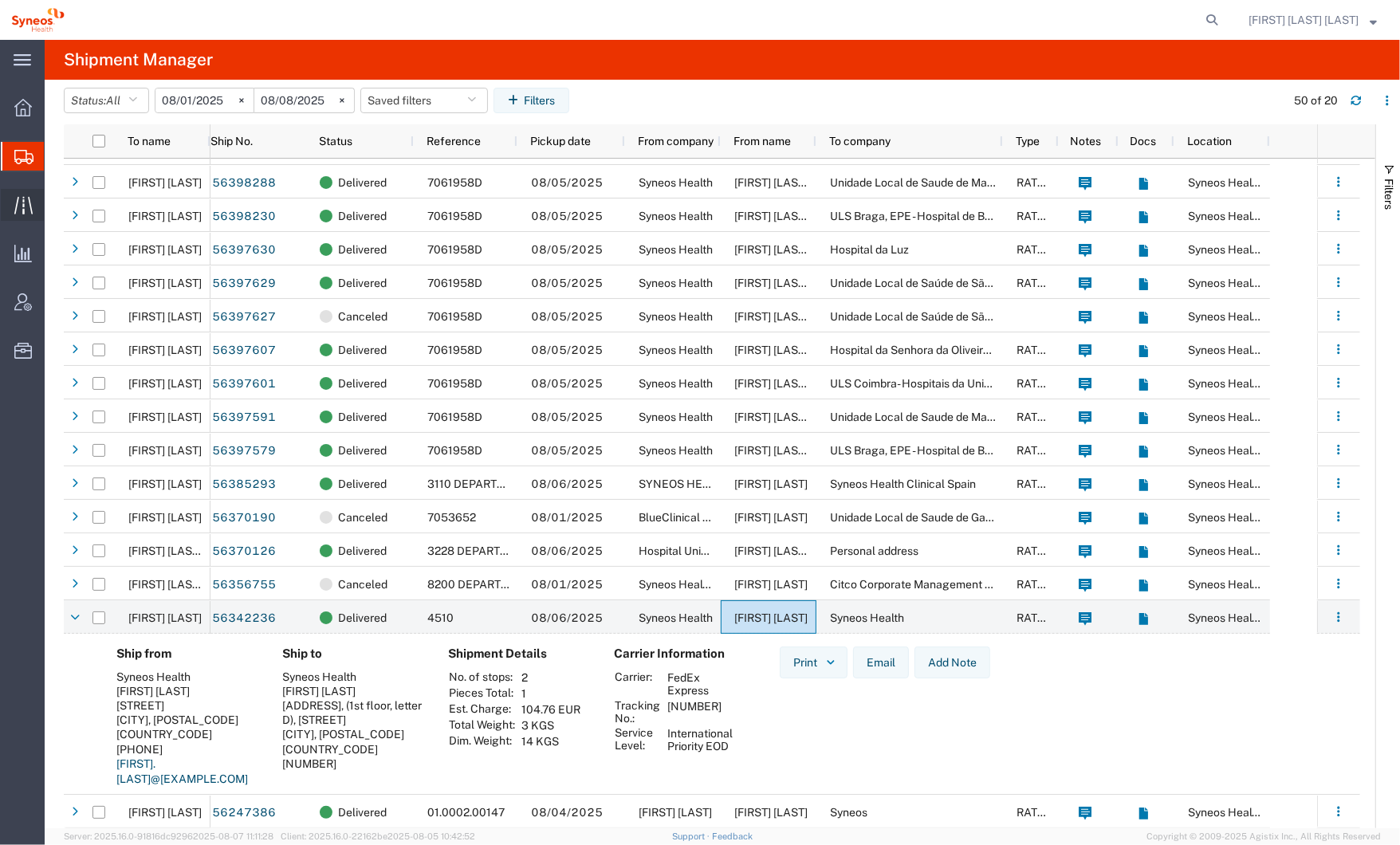 click 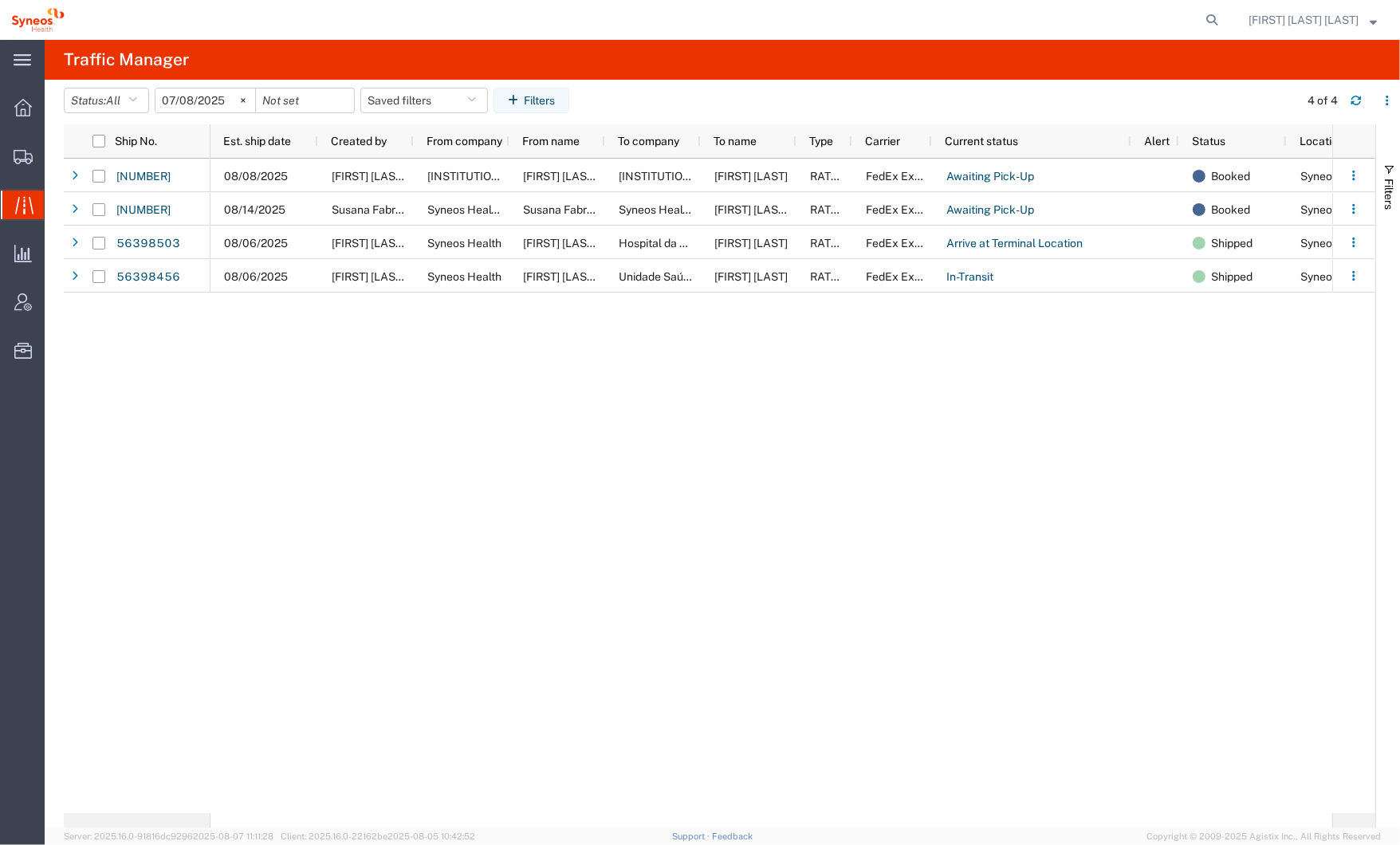 click on "[MM]/[DD]/[YYYY] [FIRST] [LAST]  [INSTITUTION]. [DEPARTMENT] [FIRST] [LAST] / [FIRST] [LAST]  [INSTITUTION]. [DEPARTMENT] [FIRST] [LAST] RATED FedEx Express Awaiting Pick-Up Booked [COMPANY] [MM]/[DD]/[YYYY] [FIRST] [LAST] [COMPANY] - [FIRST] [LAST] [FIRST] [LAST] [COMPANY] [FIRST] [LAST] RATED FedEx Express Awaiting Pick-Up Booked [COMPANY] [MM]/[DD]/[YYYY] [FIRST] [LAST] [COMPANY] [FIRST] [LAST] [INSTITUTION] [FIRST] [LAST] RATED FedEx Express Arrive at Terminal Location Shipped [COMPANY] [MM]/[DD]/[YYYY] [FIRST] [LAST] [COMPANY] [FIRST] [LAST] [INSTITUTION] [FIRST] [LAST] RATED FedEx Express In-Transit Shipped [COMPANY]" 